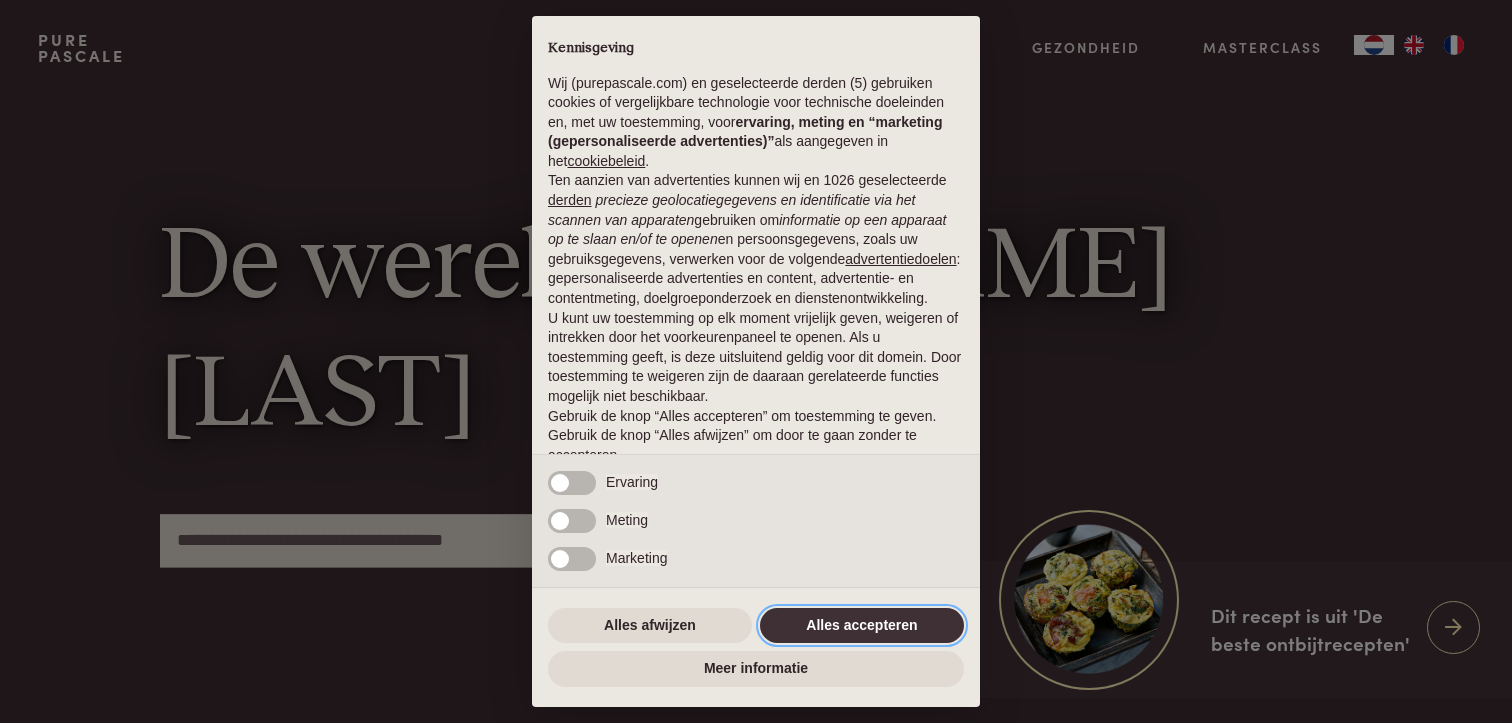 scroll, scrollTop: 0, scrollLeft: 0, axis: both 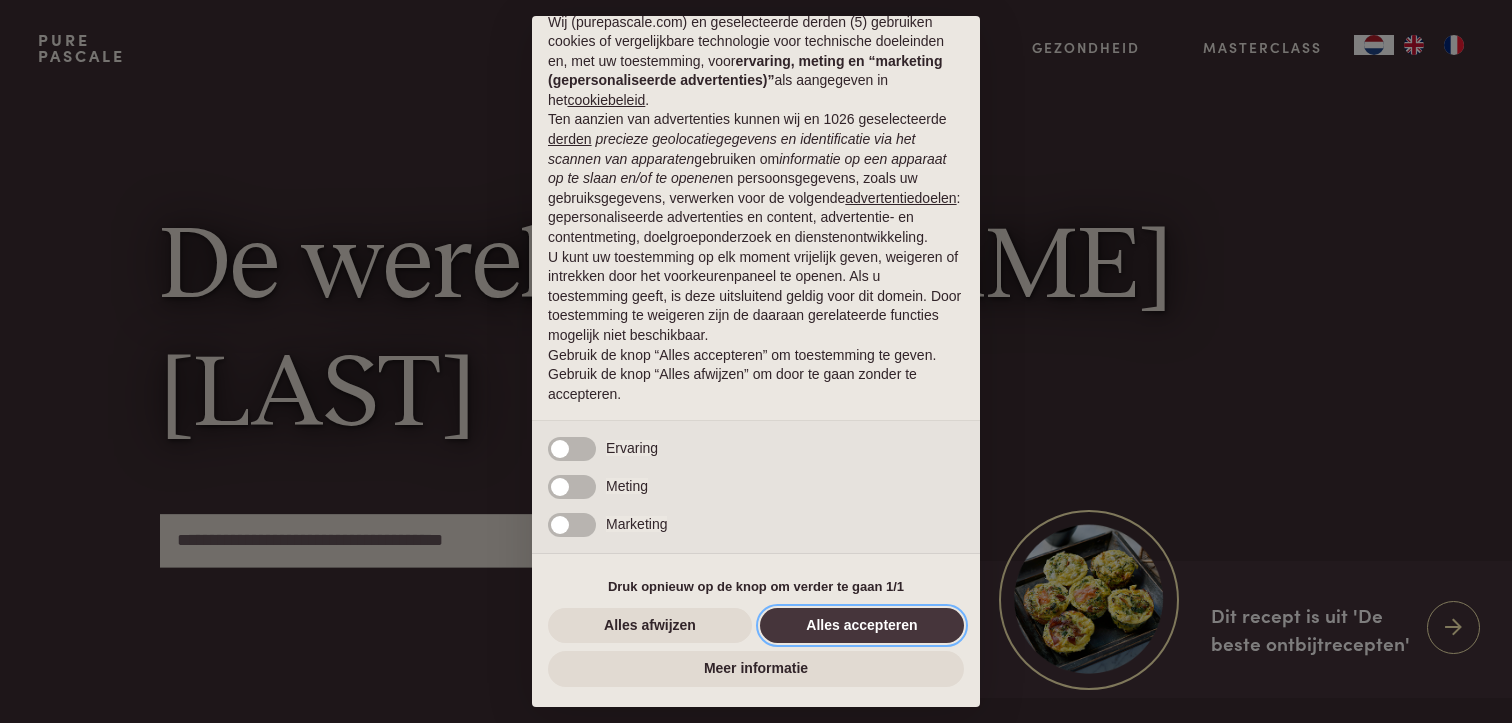 click on "Alles accepteren" at bounding box center [862, 626] 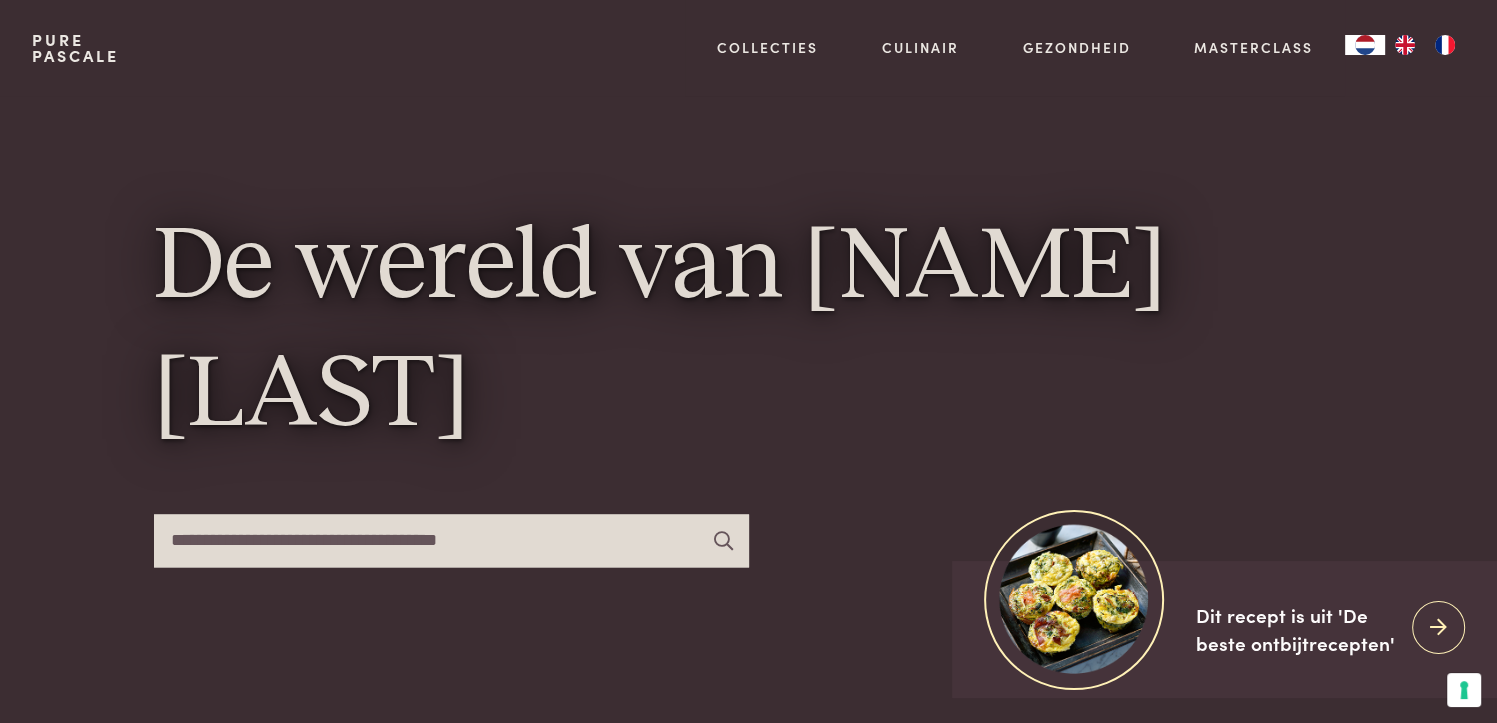 click at bounding box center [451, 540] 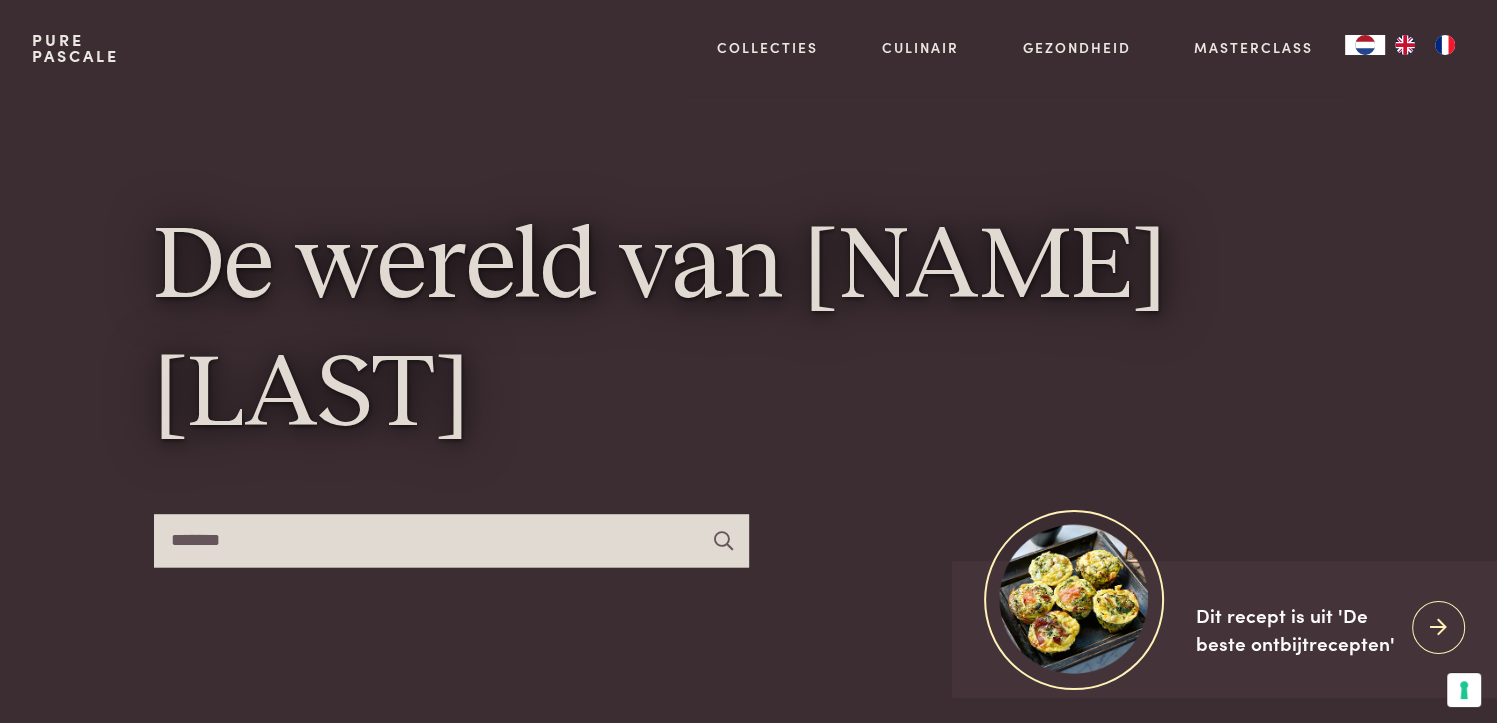 type on "*******" 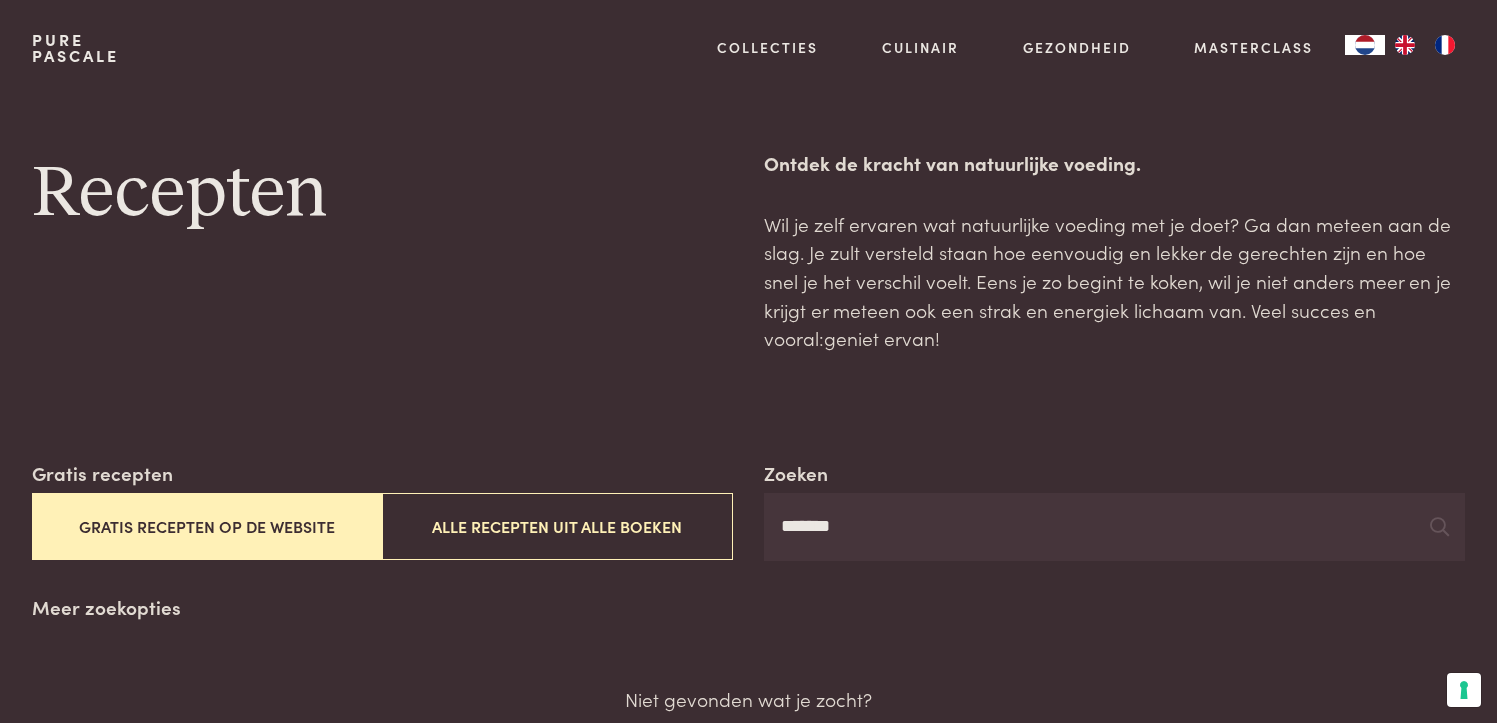scroll, scrollTop: 0, scrollLeft: 0, axis: both 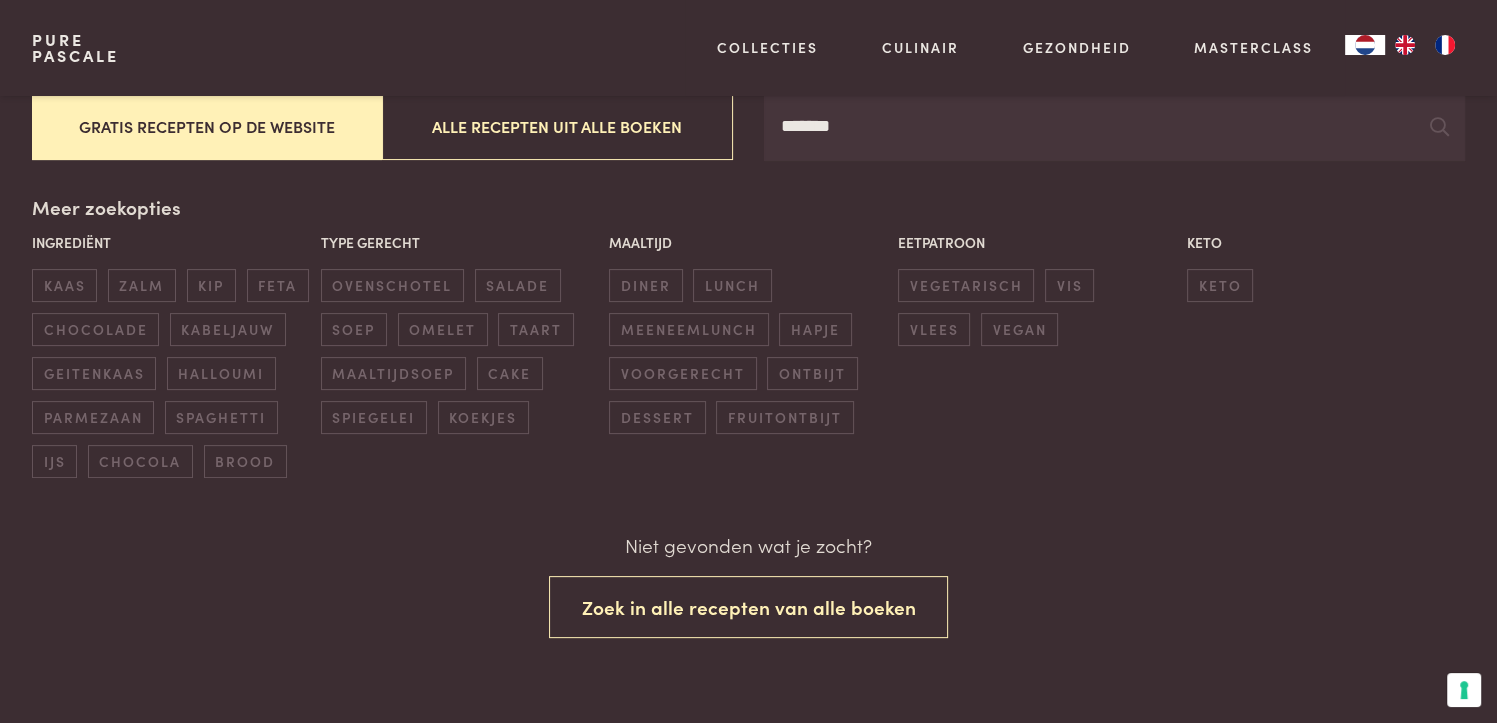 click on "Gratis recepten op de website" at bounding box center [207, 126] 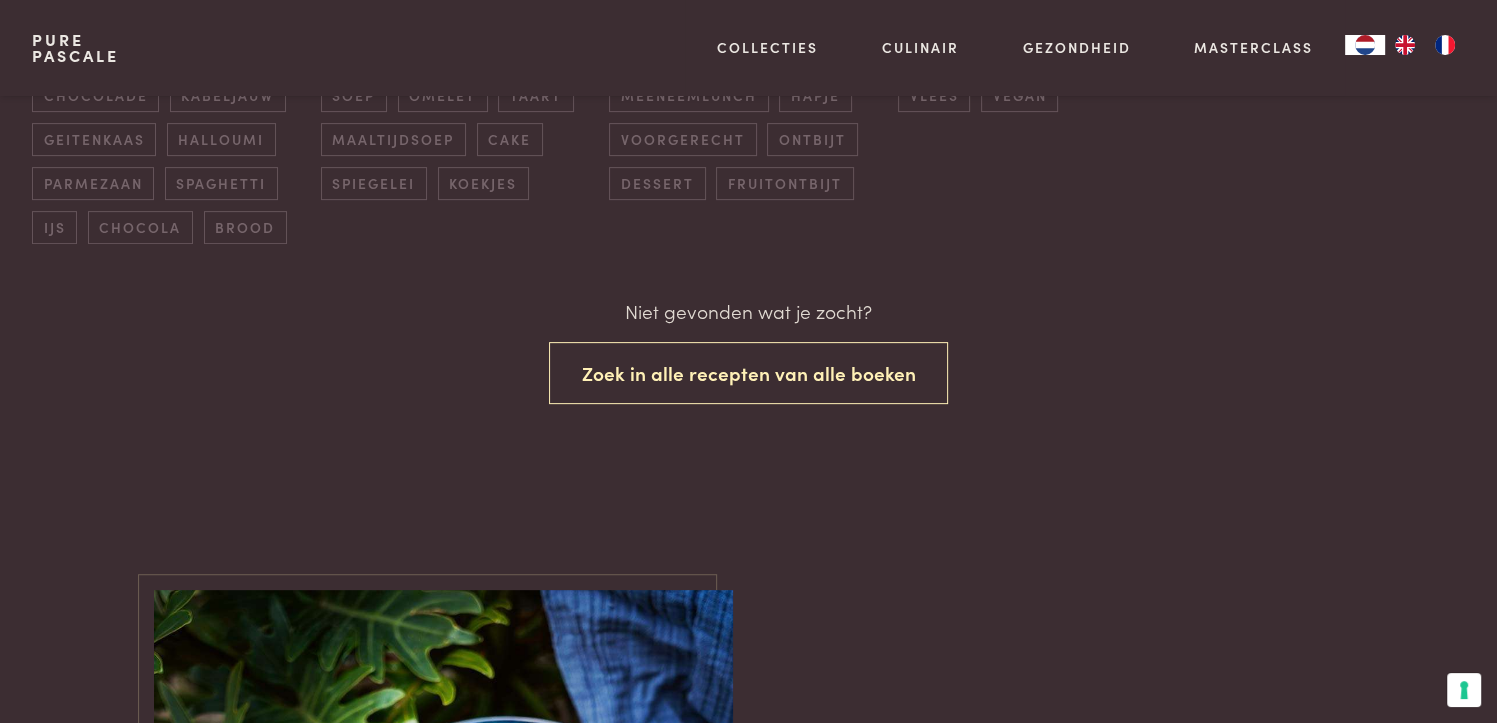 scroll, scrollTop: 635, scrollLeft: 0, axis: vertical 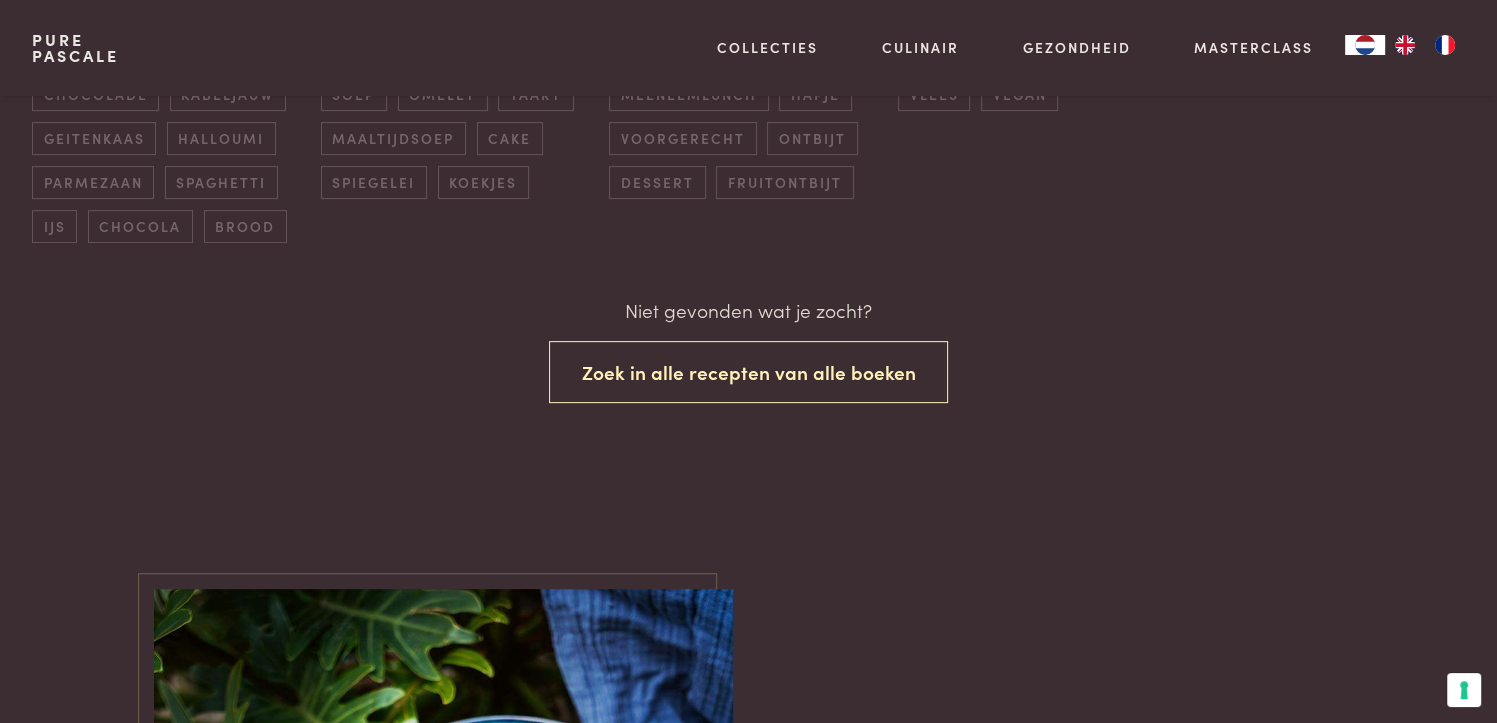 click on "diner" at bounding box center [645, 50] 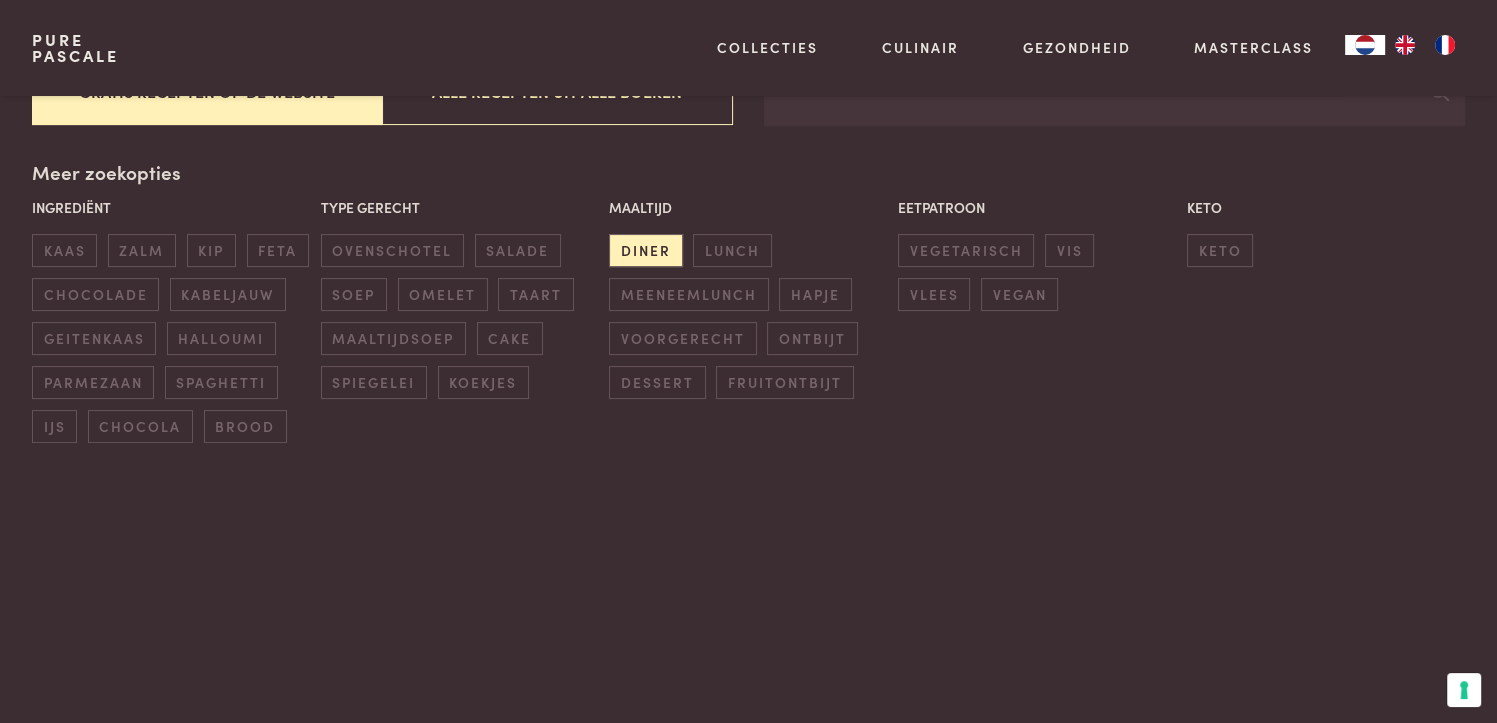 click on "Gratis recepten op de website" at bounding box center (207, 91) 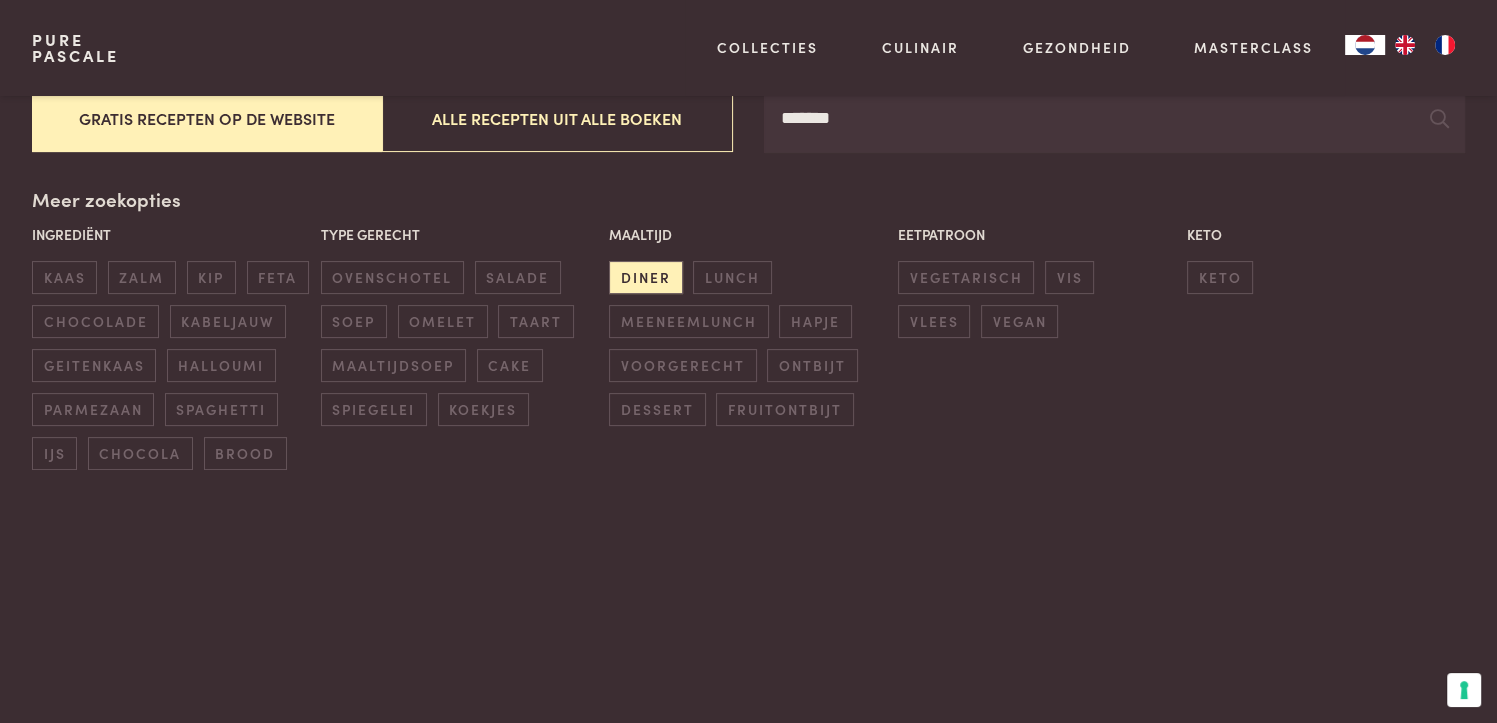 scroll, scrollTop: 235, scrollLeft: 0, axis: vertical 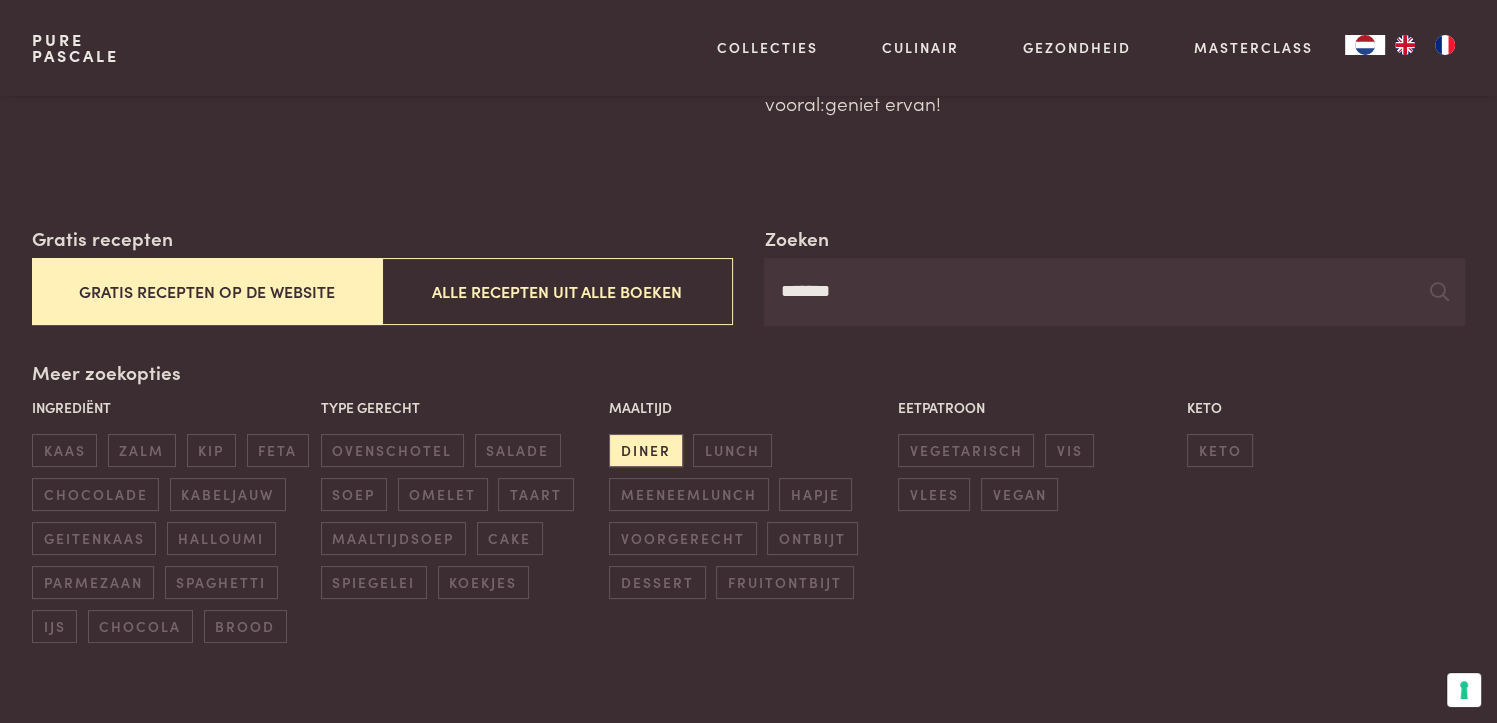 click on "*******" at bounding box center (1114, 292) 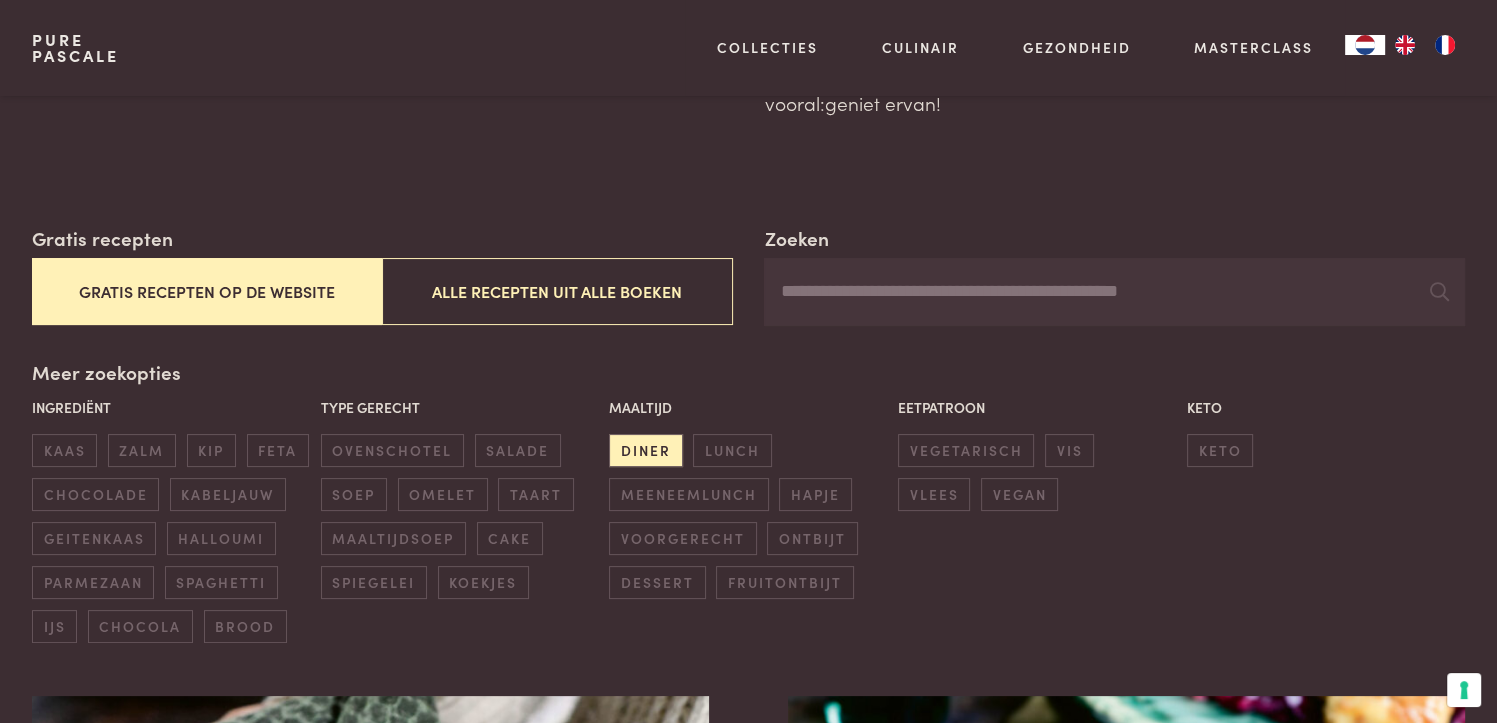 type 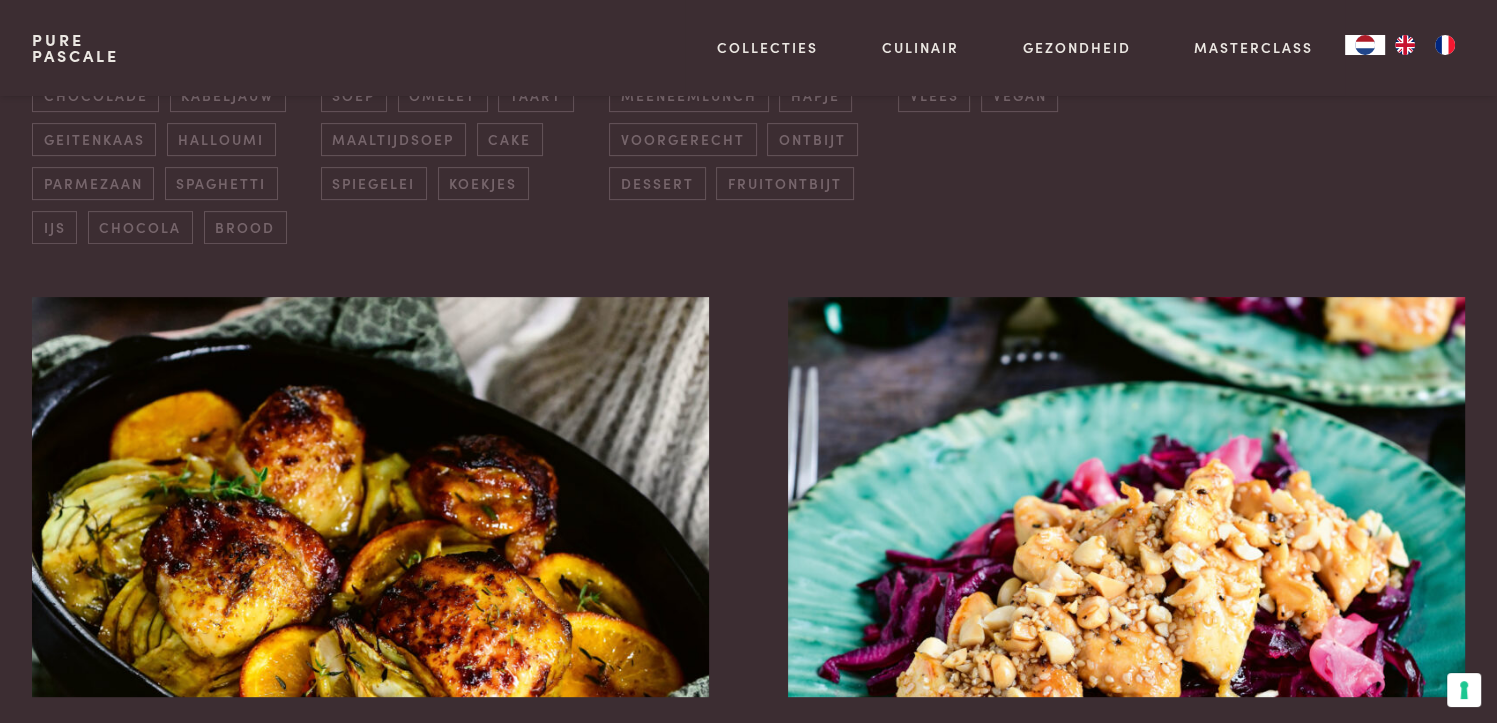 scroll, scrollTop: 635, scrollLeft: 0, axis: vertical 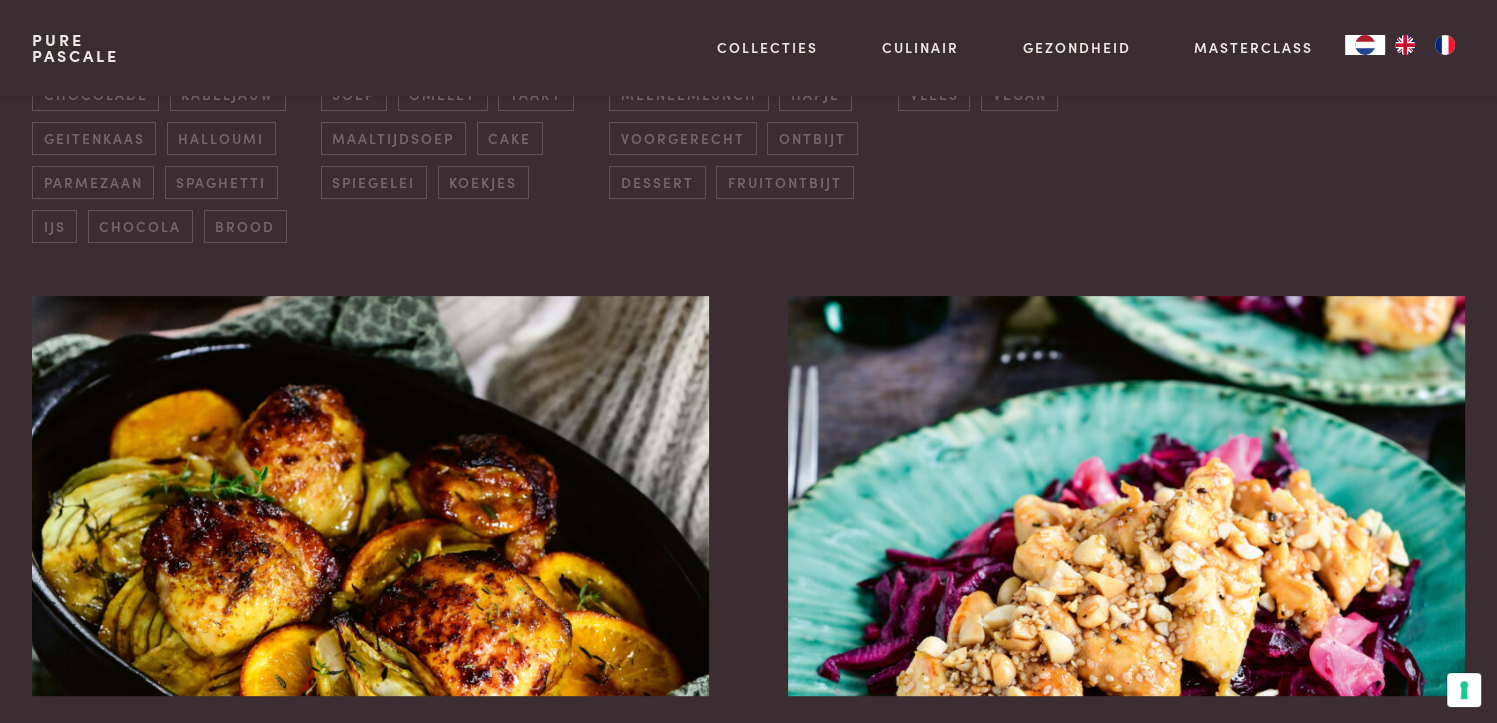 click on "diner" at bounding box center [645, 50] 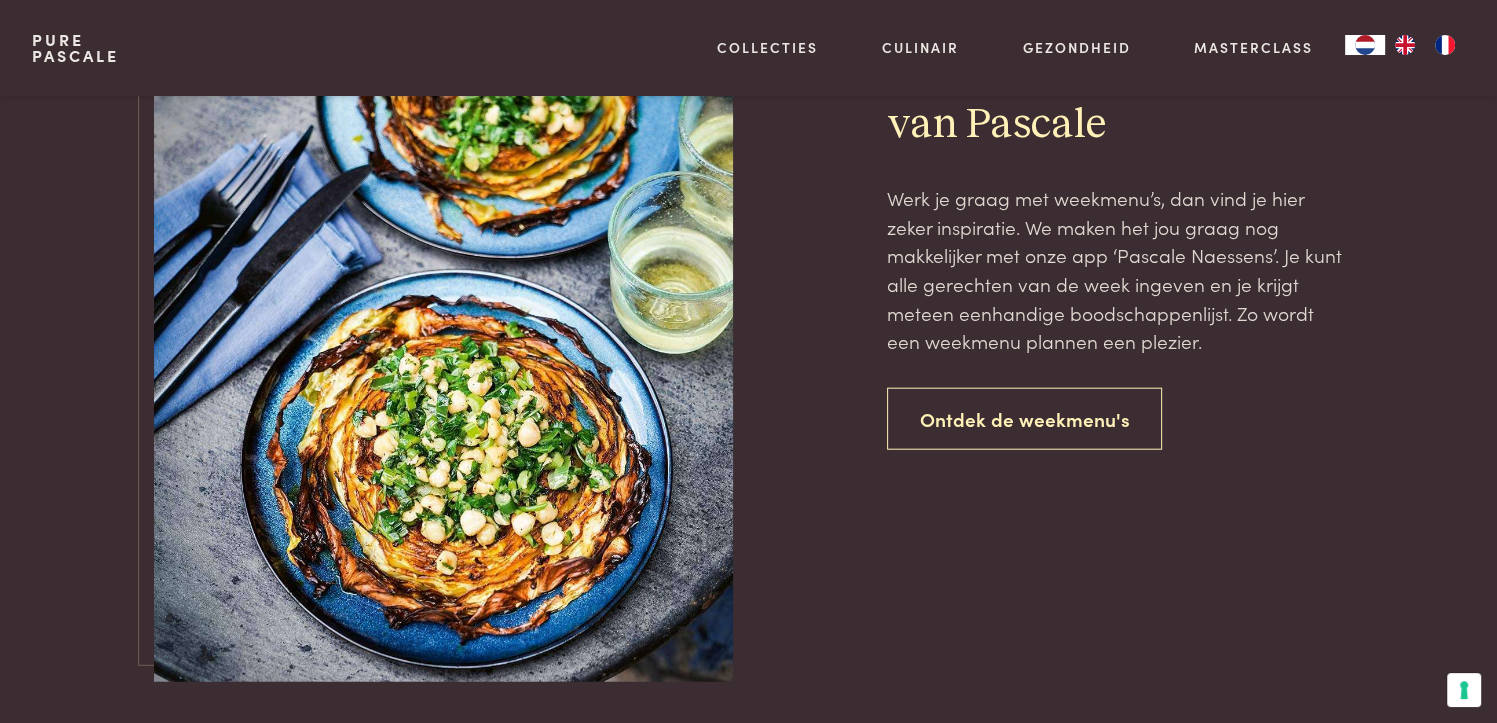 scroll, scrollTop: 5035, scrollLeft: 0, axis: vertical 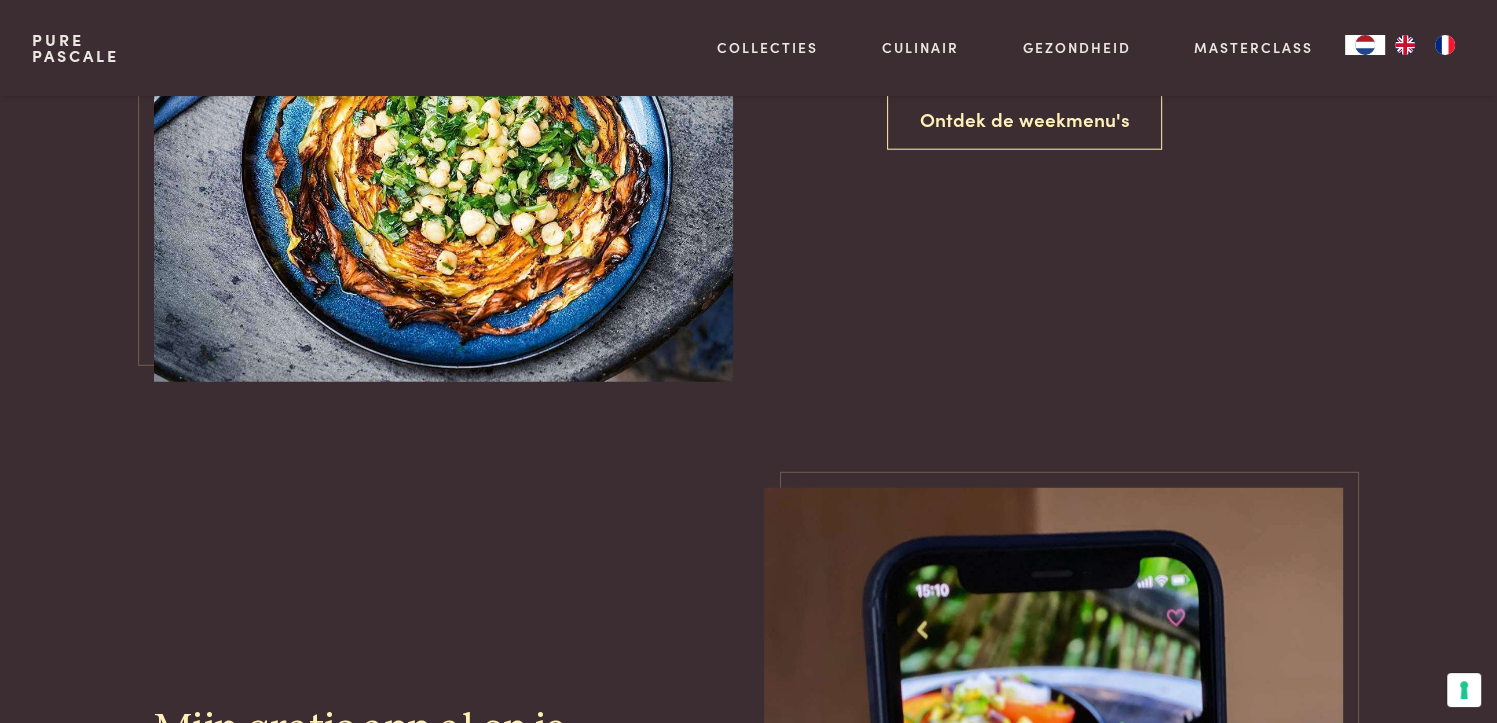 click on "2" at bounding box center (749, -623) 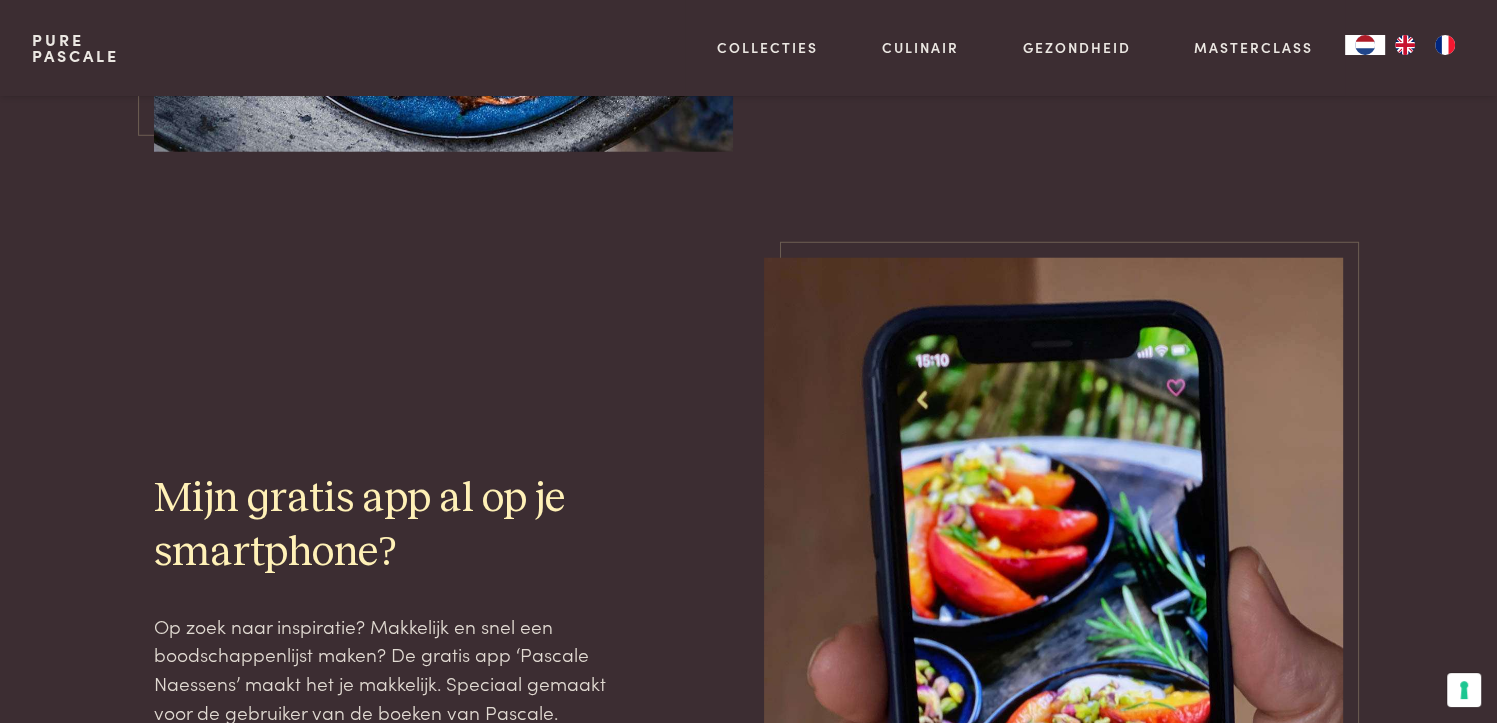 scroll, scrollTop: 5135, scrollLeft: 0, axis: vertical 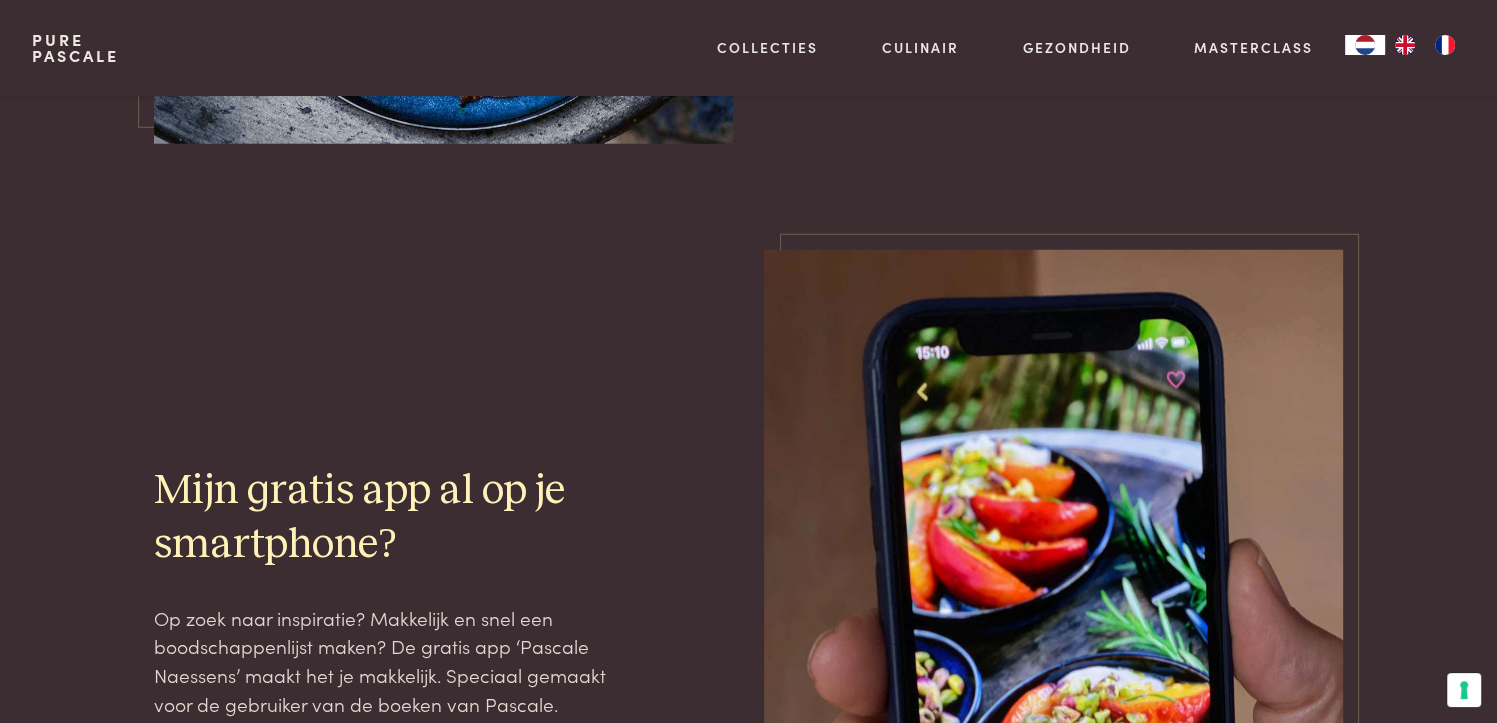 click on "3" at bounding box center (786, -861) 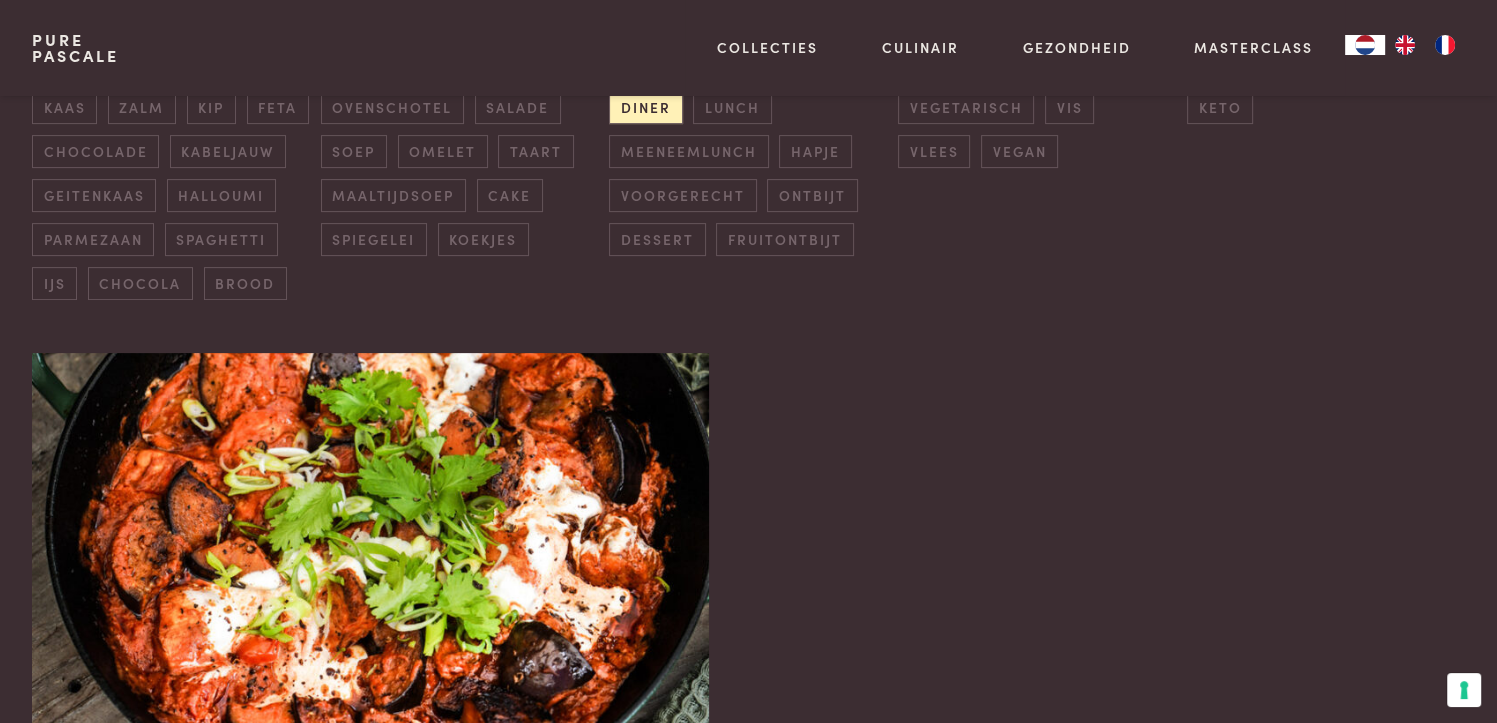scroll, scrollTop: 600, scrollLeft: 0, axis: vertical 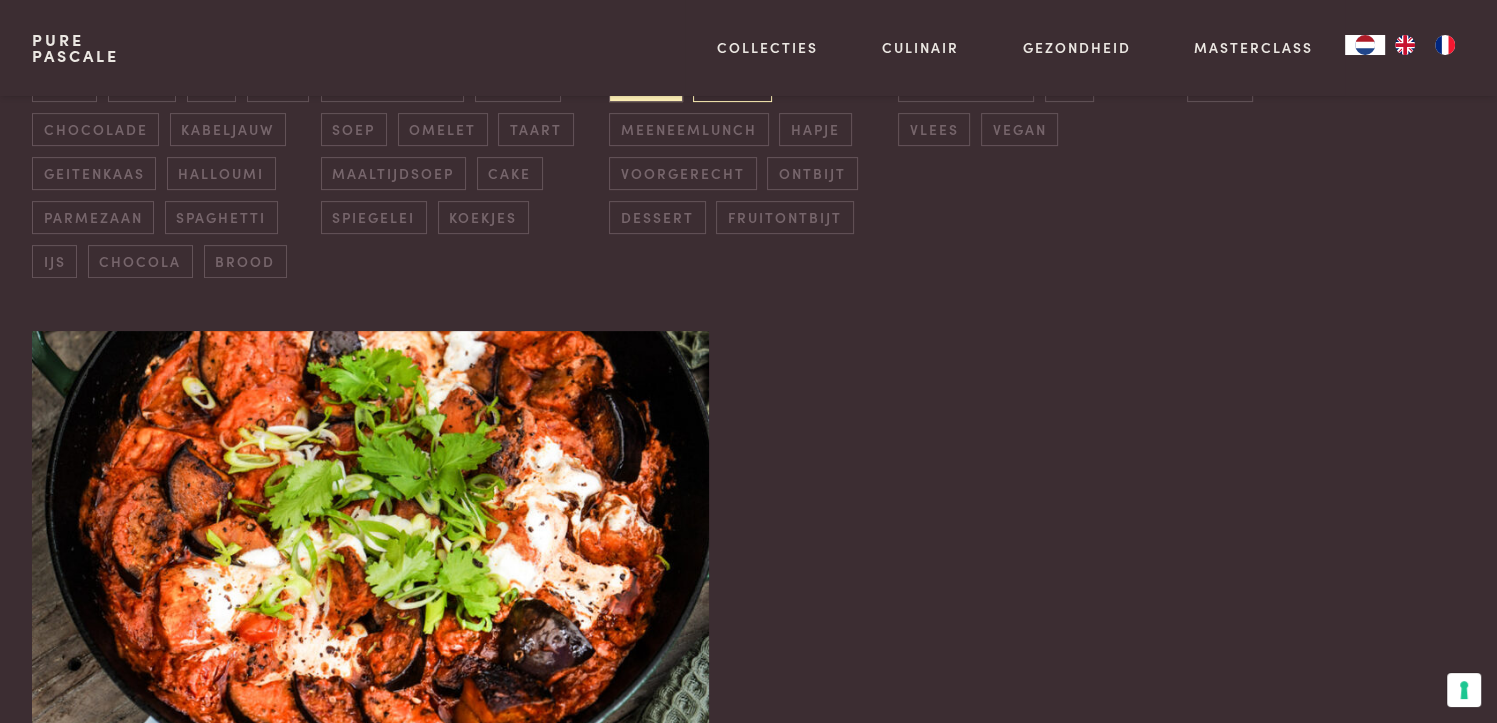 click on "lunch" at bounding box center (732, 85) 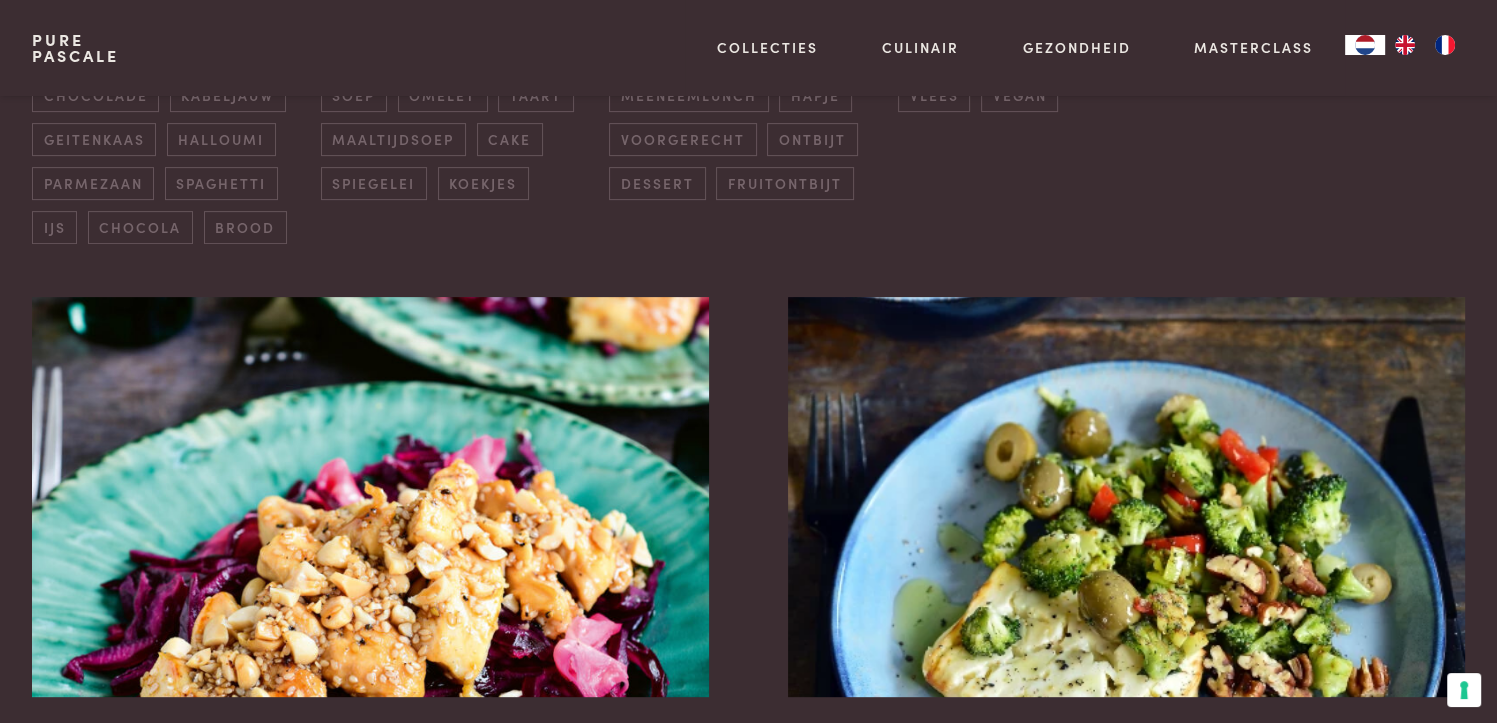 scroll, scrollTop: 635, scrollLeft: 0, axis: vertical 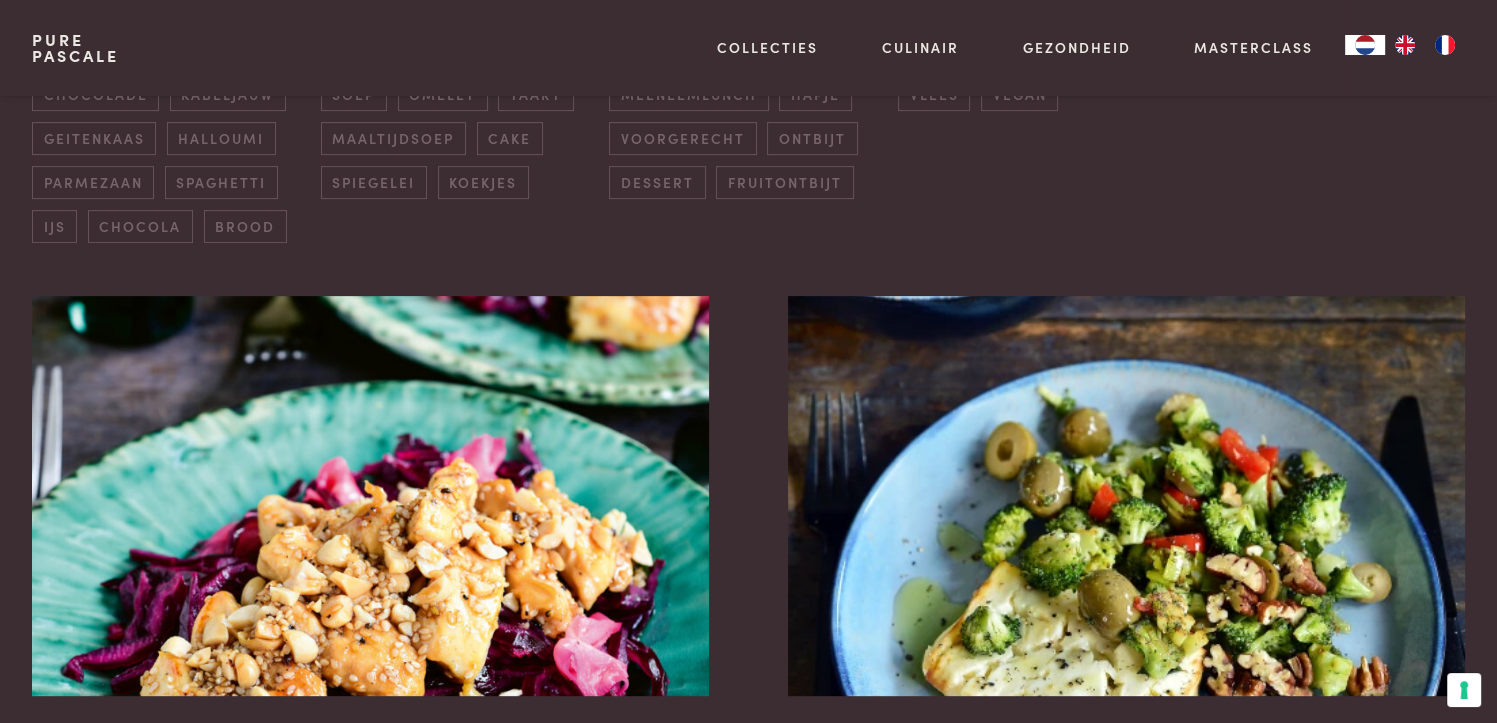 drag, startPoint x: 816, startPoint y: 337, endPoint x: 795, endPoint y: 338, distance: 21.023796 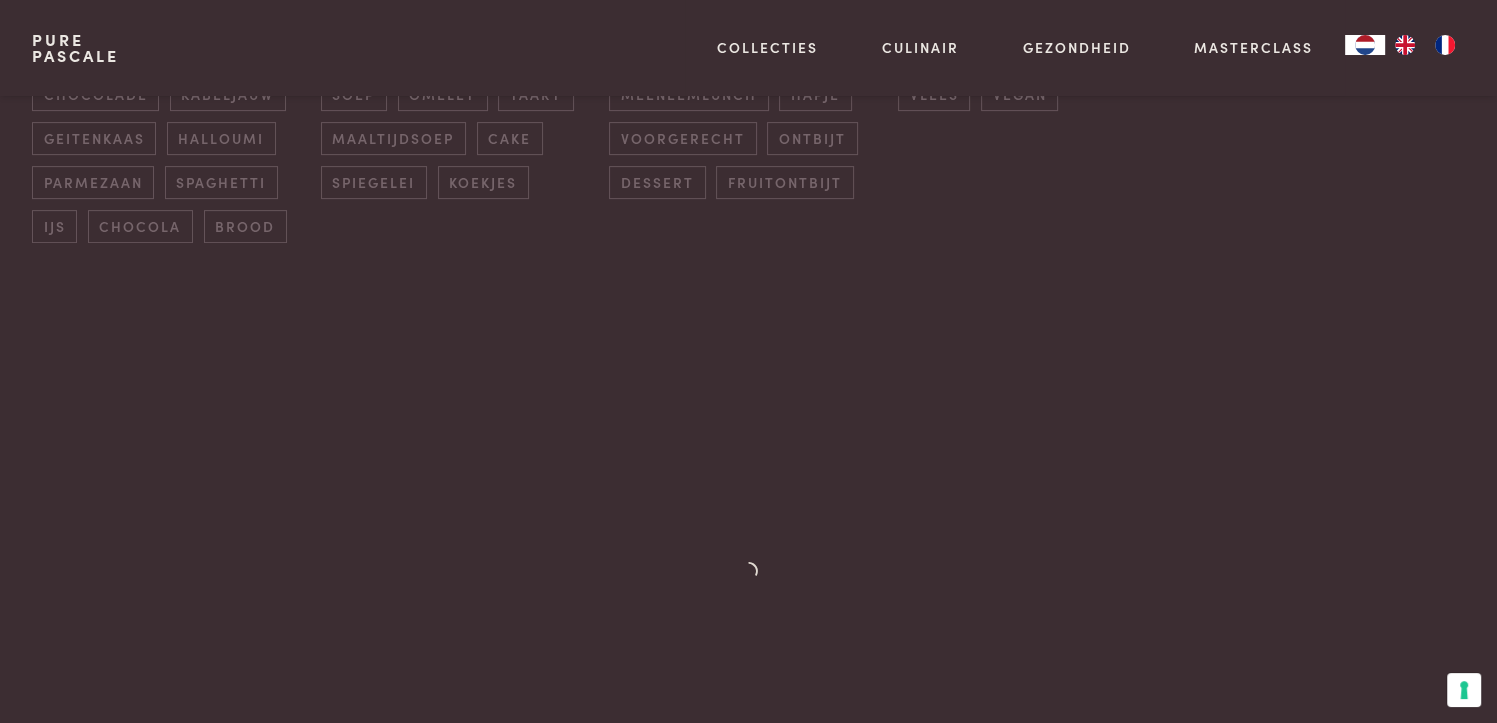 click on "lunch" at bounding box center (732, 50) 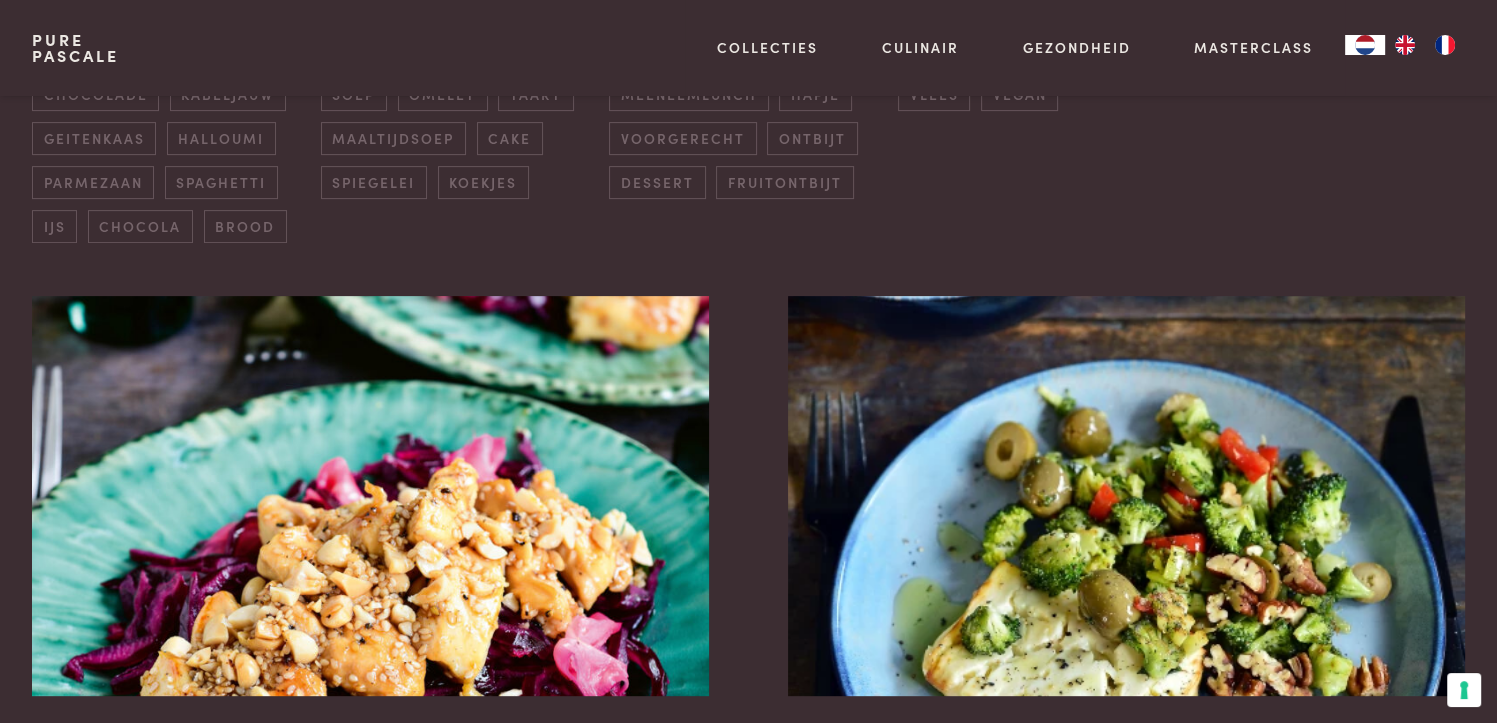 click on "diner" at bounding box center (645, 50) 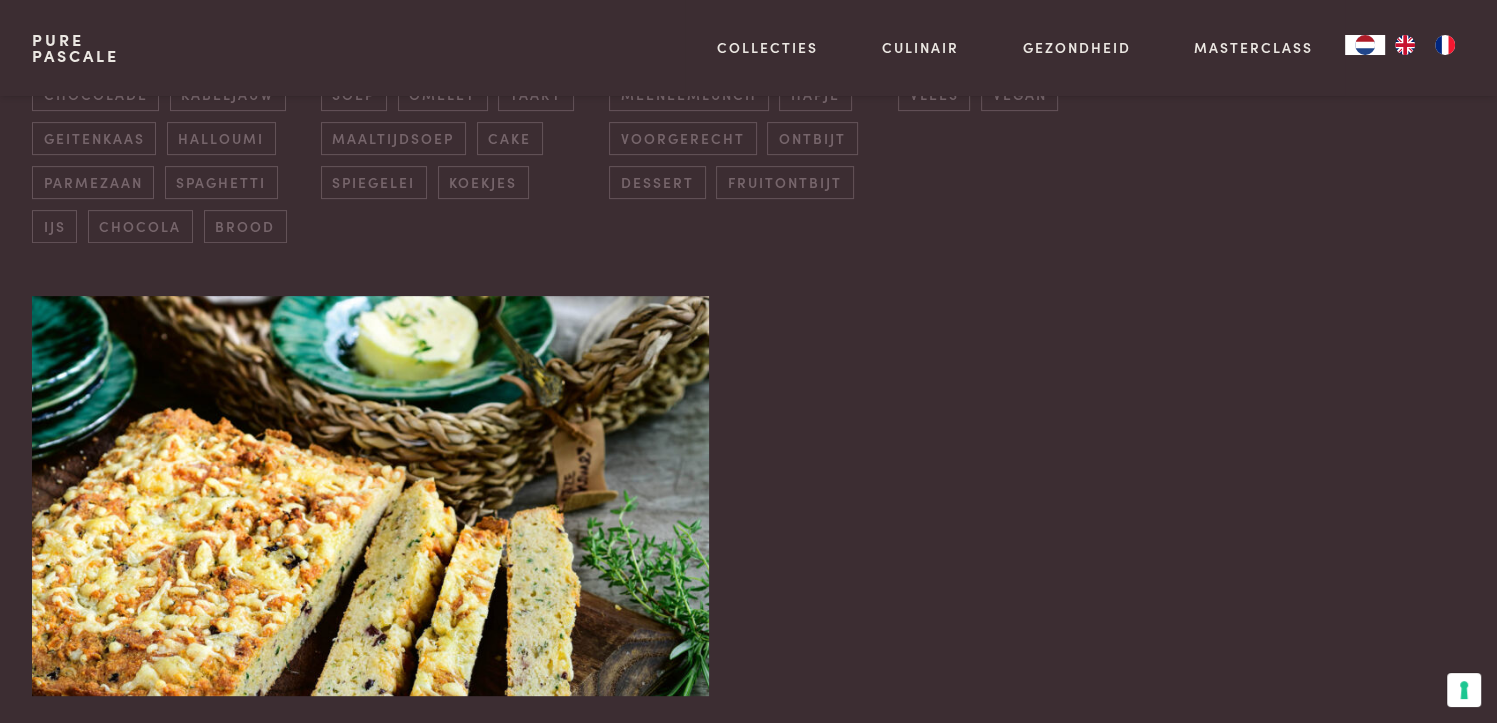 click on "lunch" at bounding box center (732, 50) 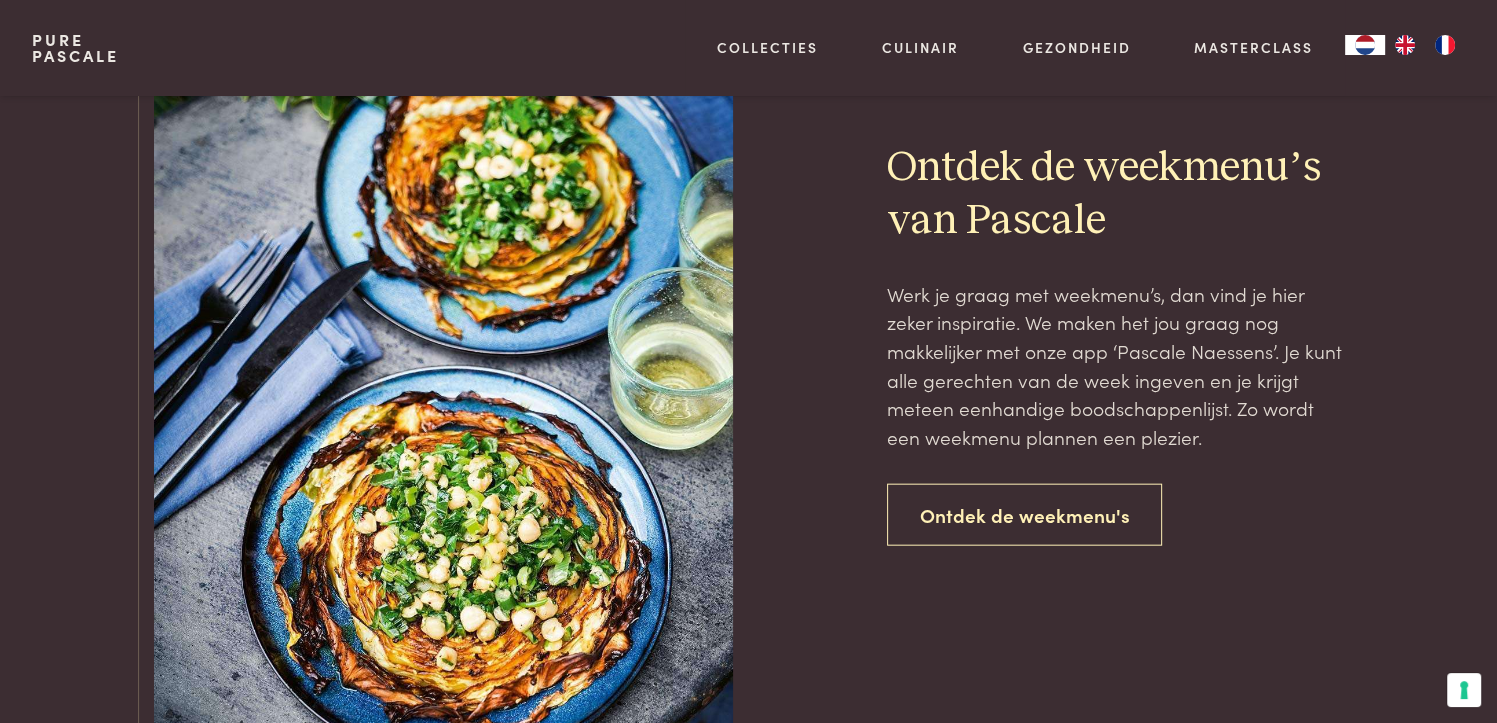 scroll, scrollTop: 4635, scrollLeft: 0, axis: vertical 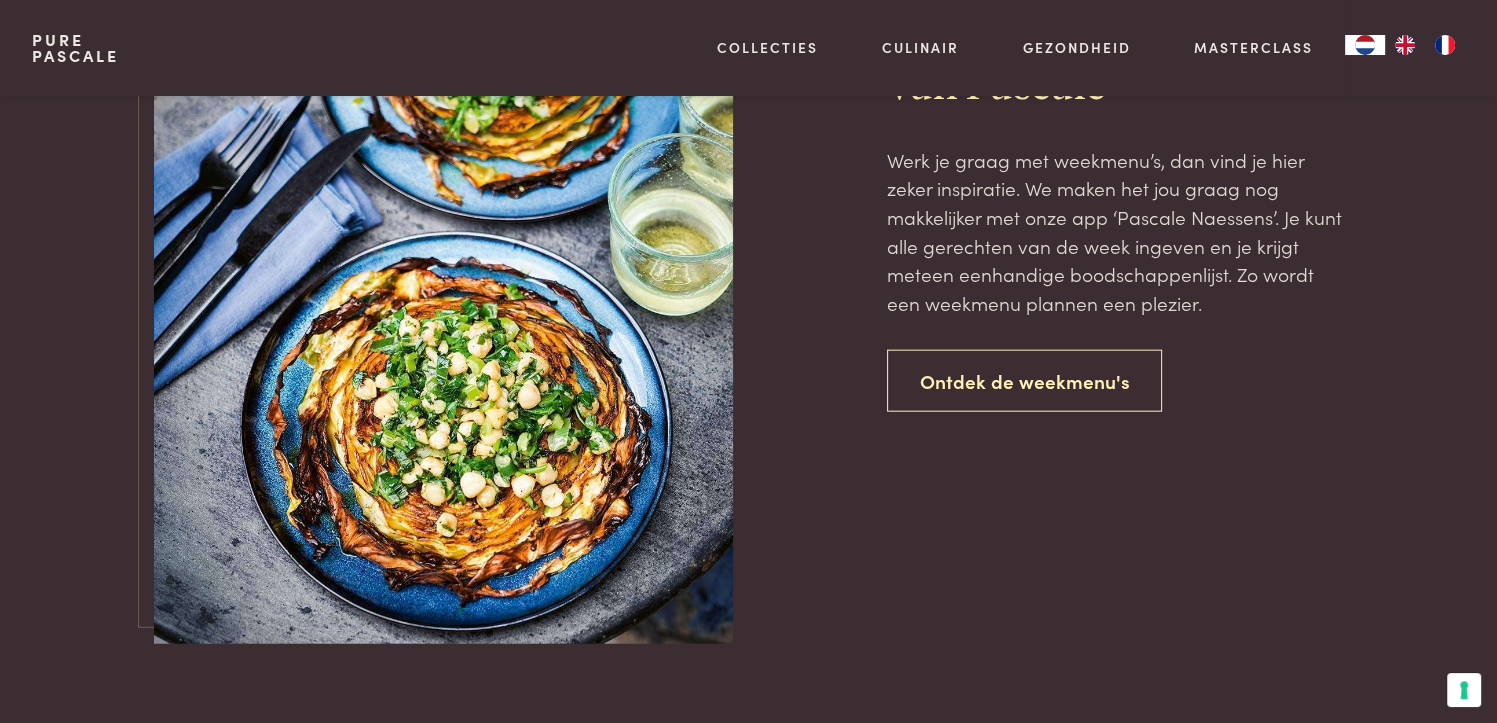 click on "2" at bounding box center (711, -361) 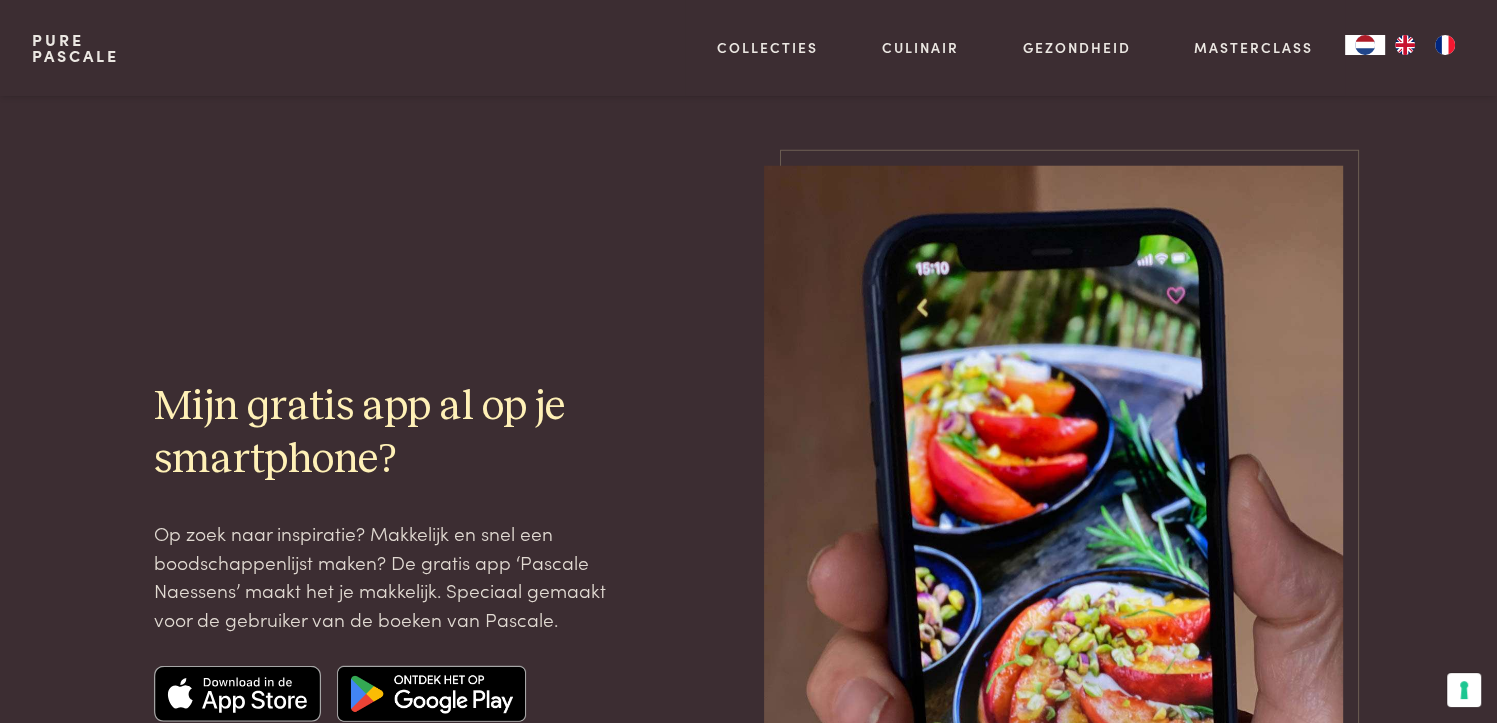 scroll, scrollTop: 5135, scrollLeft: 0, axis: vertical 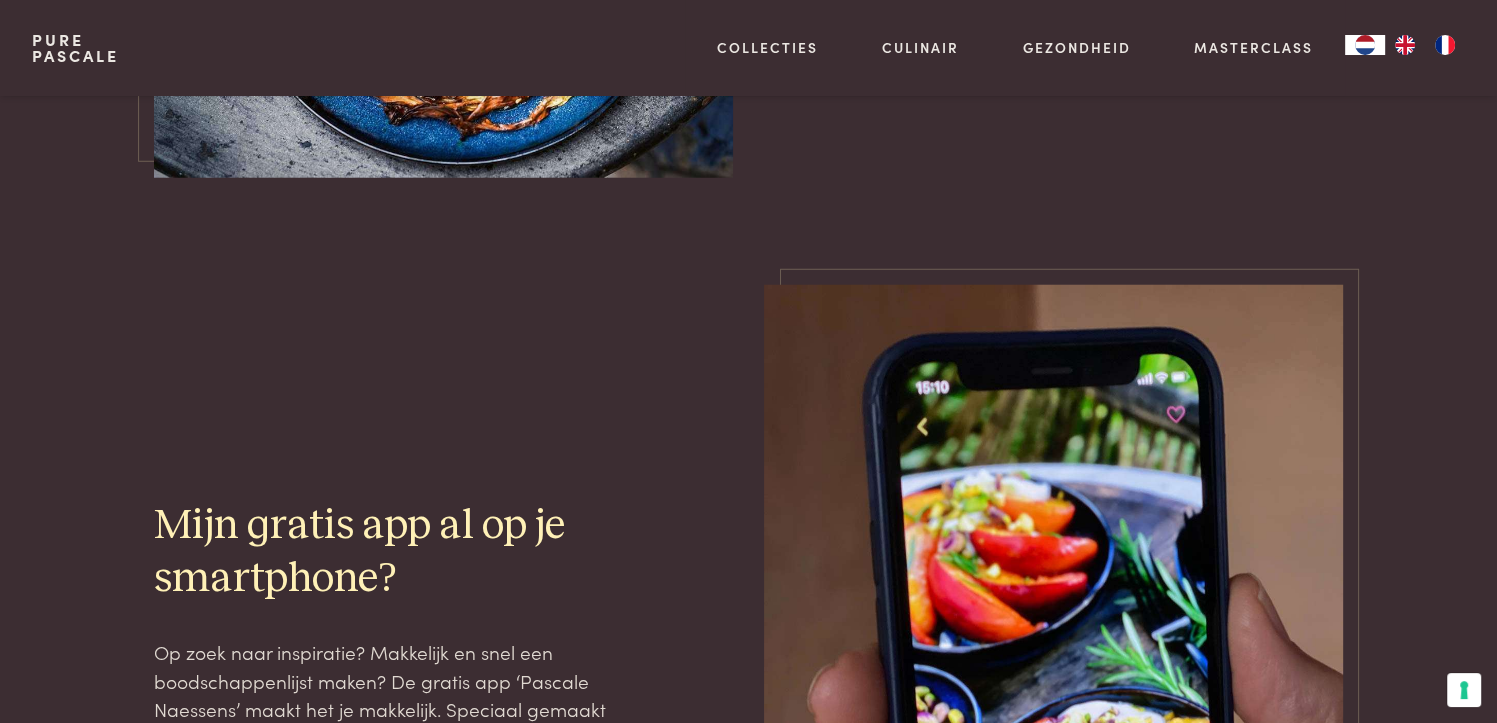 click on "3" at bounding box center [730, -827] 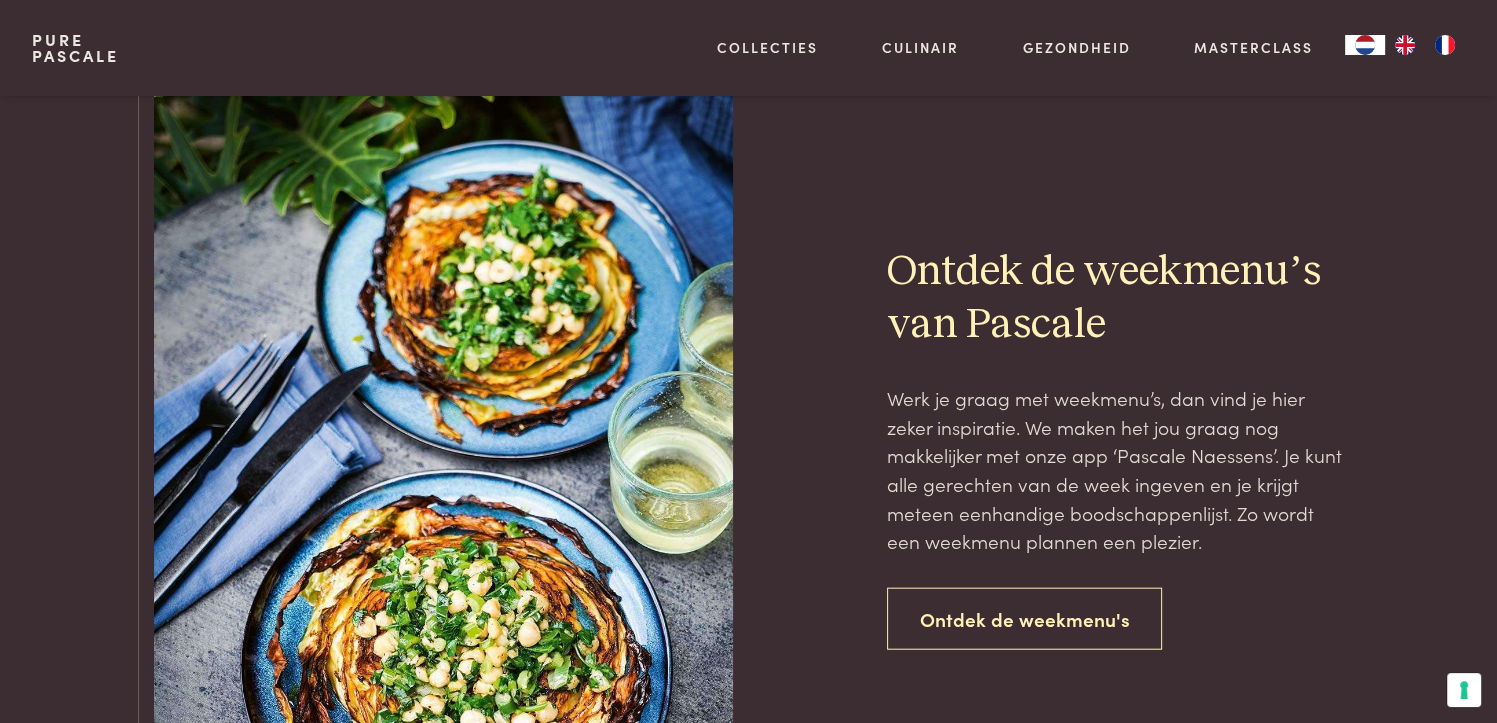 scroll, scrollTop: 4835, scrollLeft: 0, axis: vertical 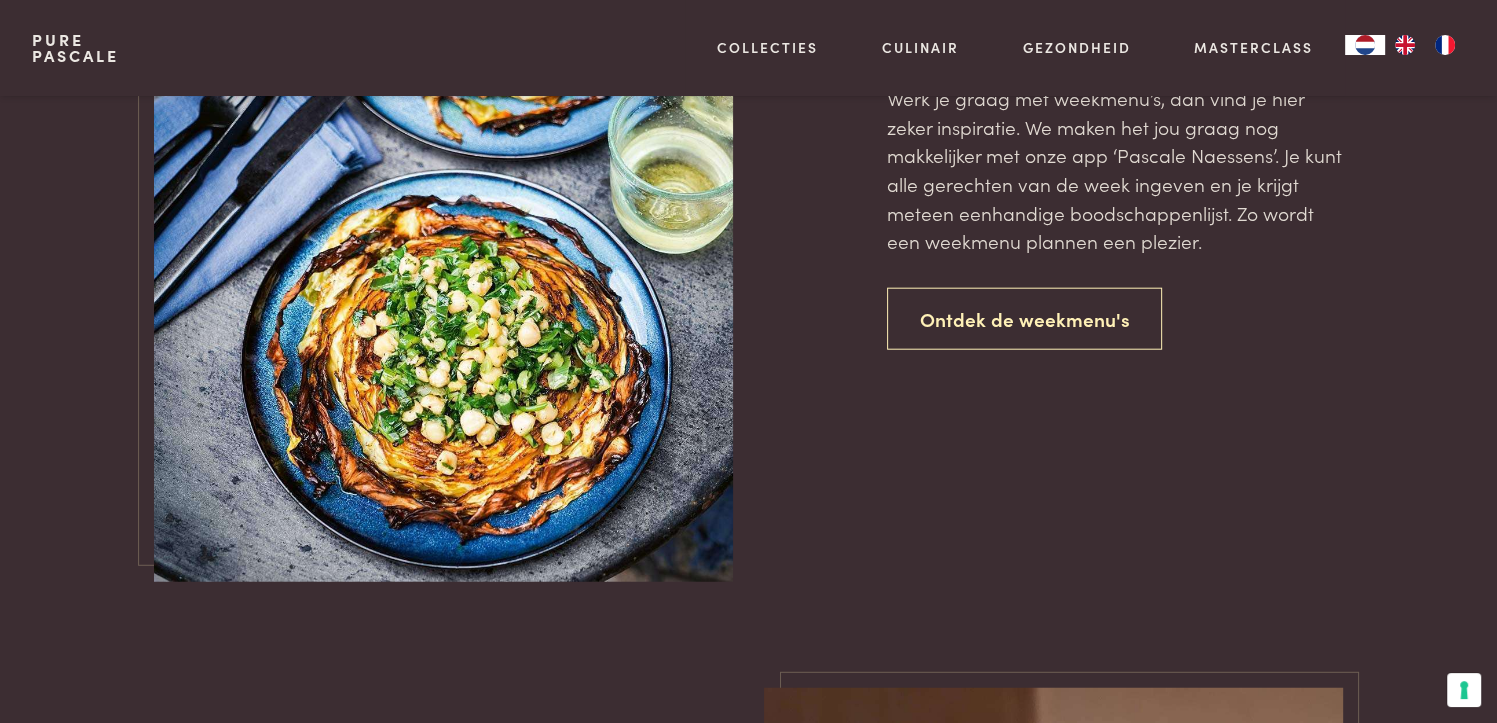 click on "4" at bounding box center [767, -423] 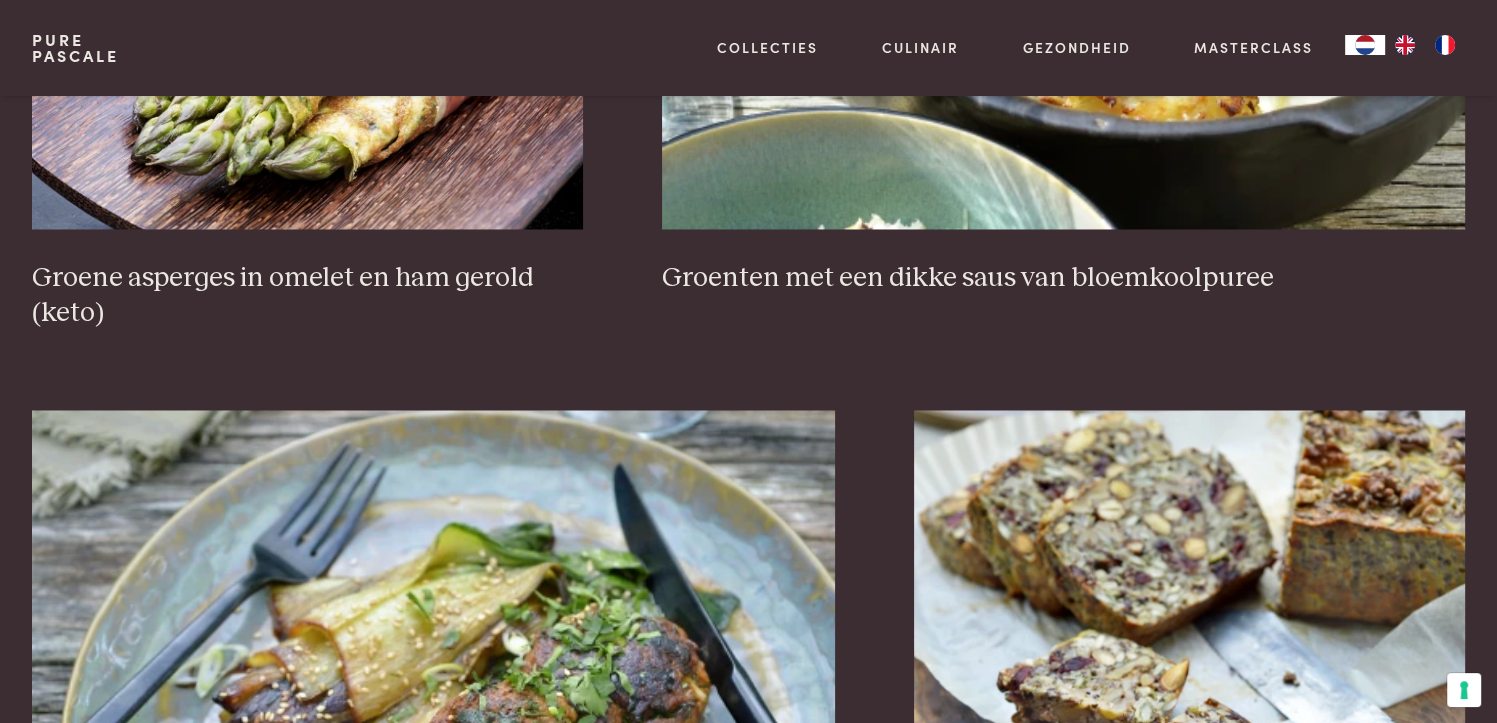 scroll, scrollTop: 3335, scrollLeft: 0, axis: vertical 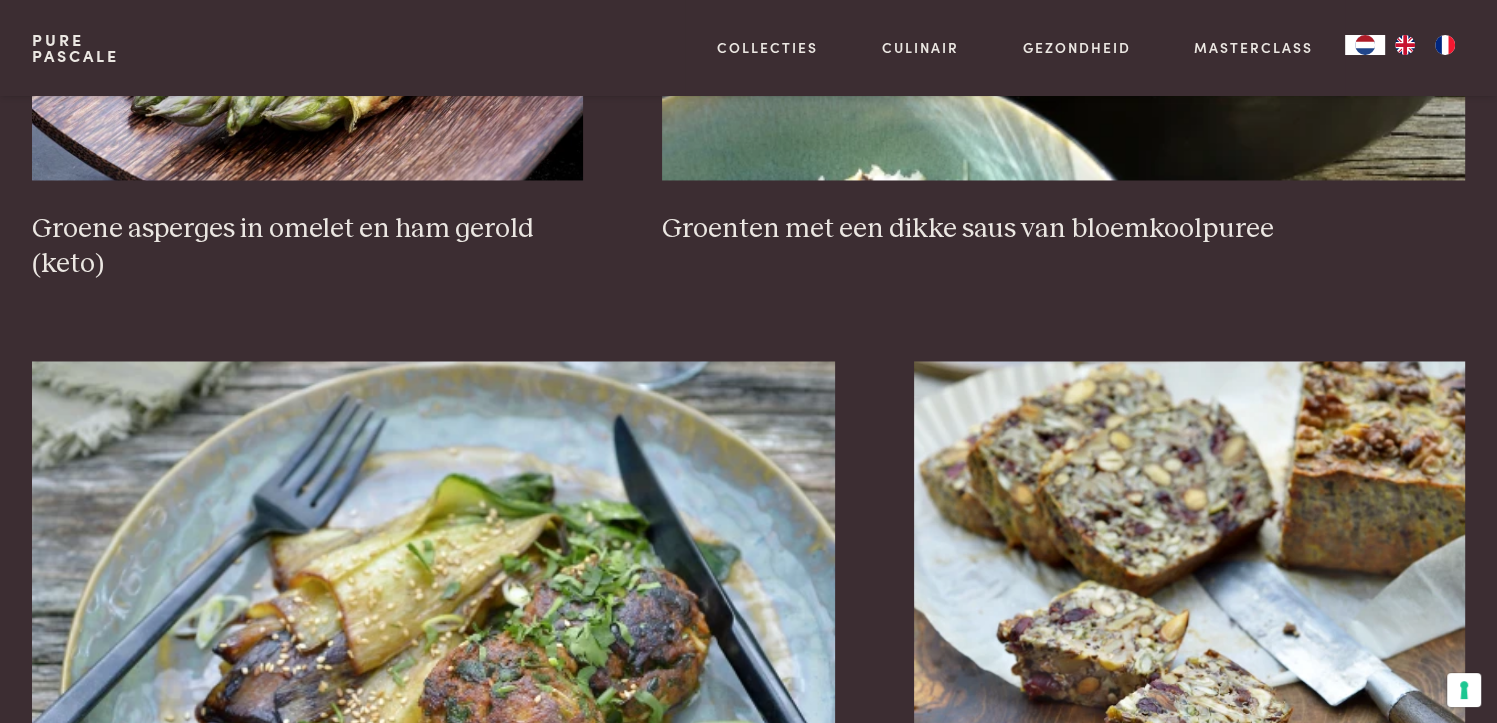 click on "Garnalen met gebakken paddenstoelen en witlof (keto)" at bounding box center [1126, -317] 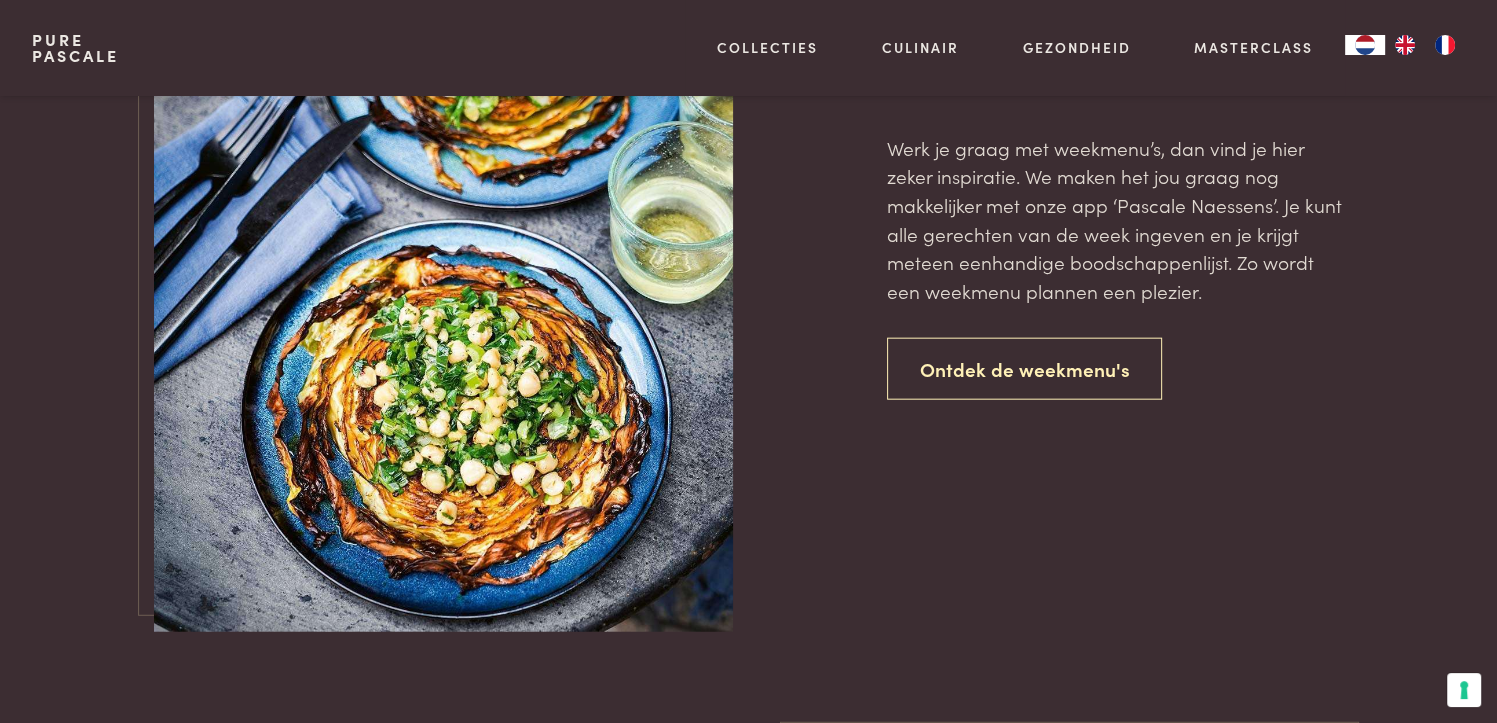 scroll, scrollTop: 4935, scrollLeft: 0, axis: vertical 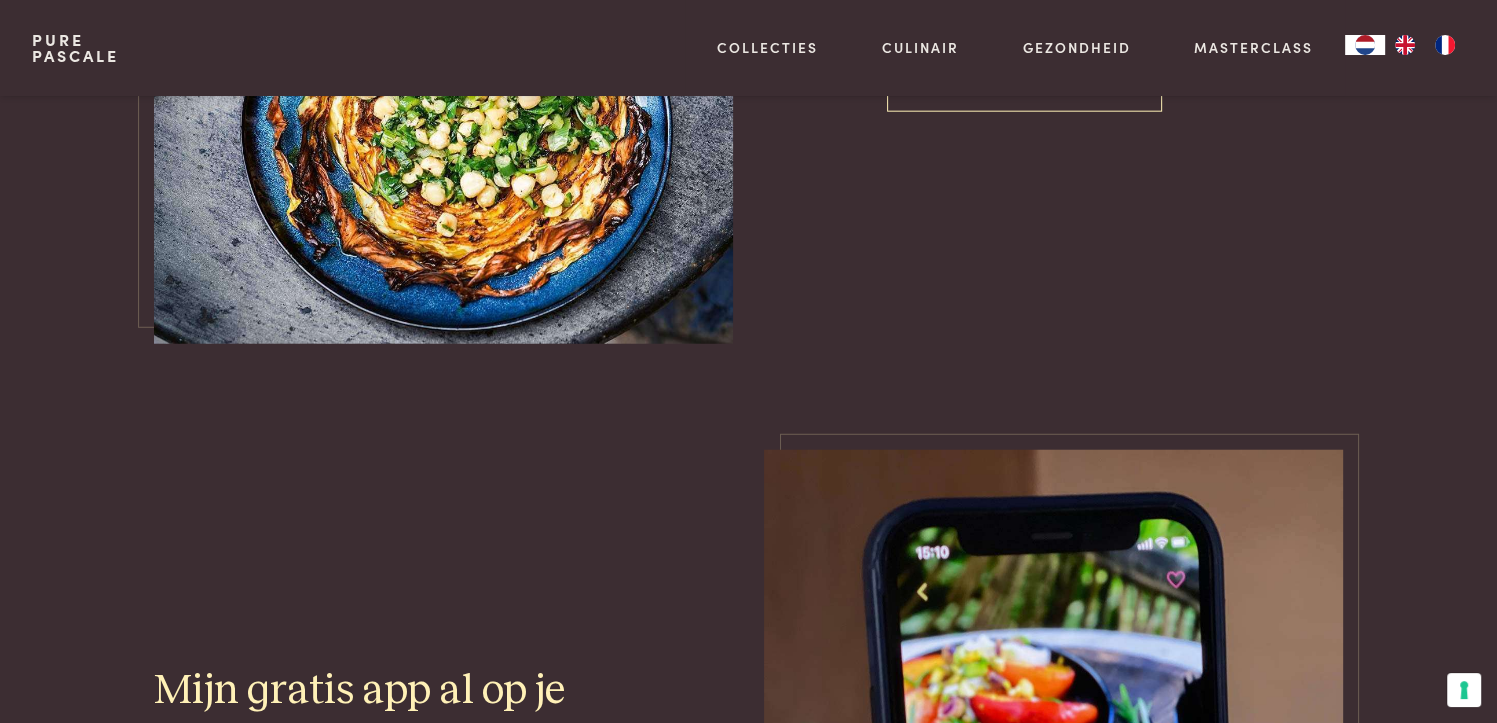click on "5" at bounding box center (804, -661) 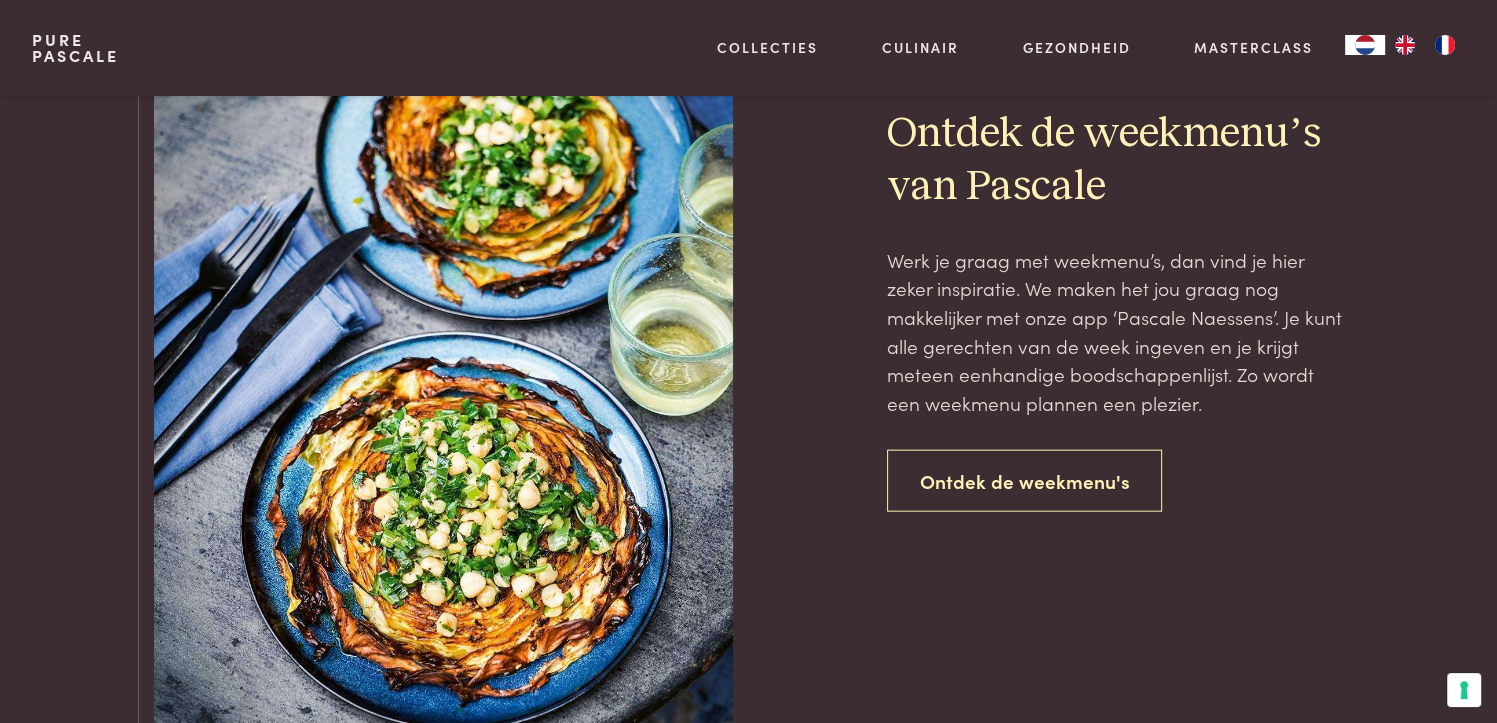 scroll, scrollTop: 5035, scrollLeft: 0, axis: vertical 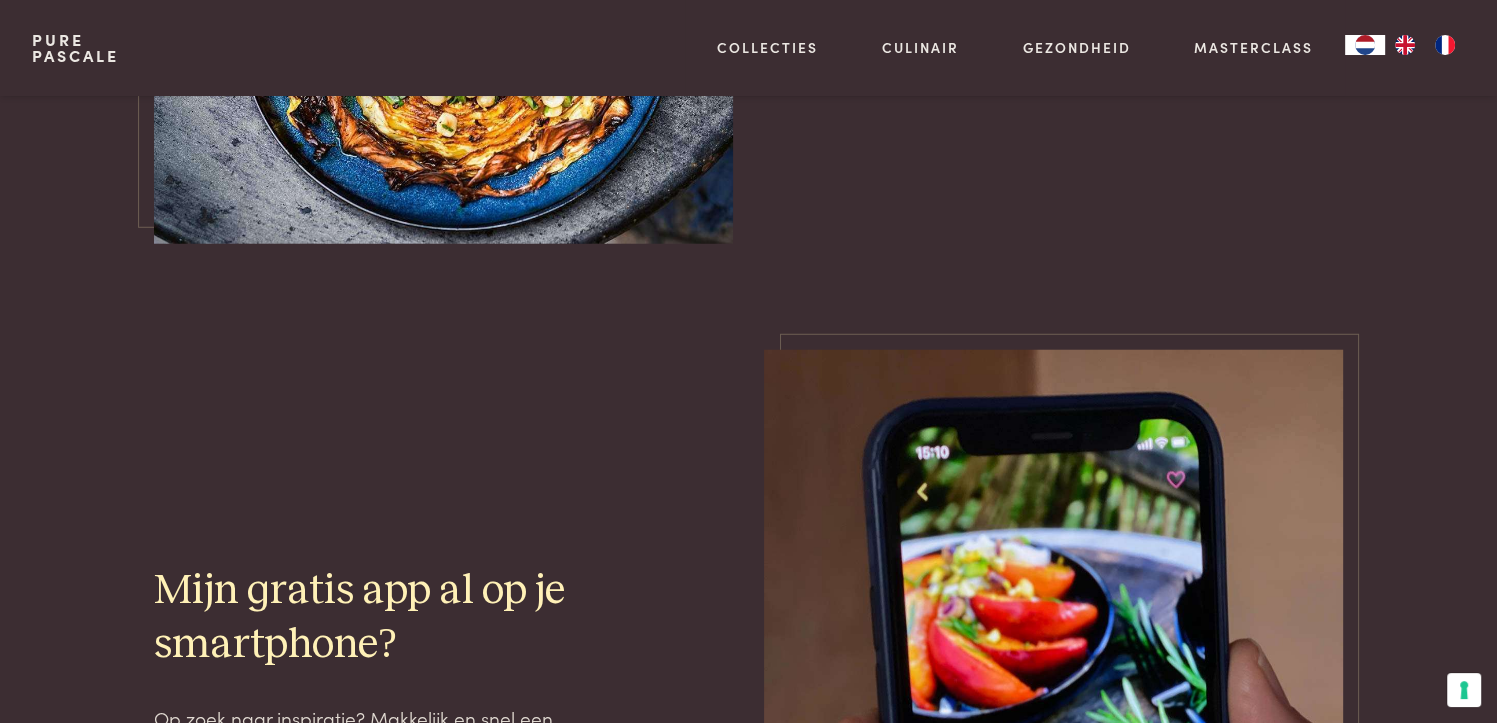 click on "6" at bounding box center (842, -761) 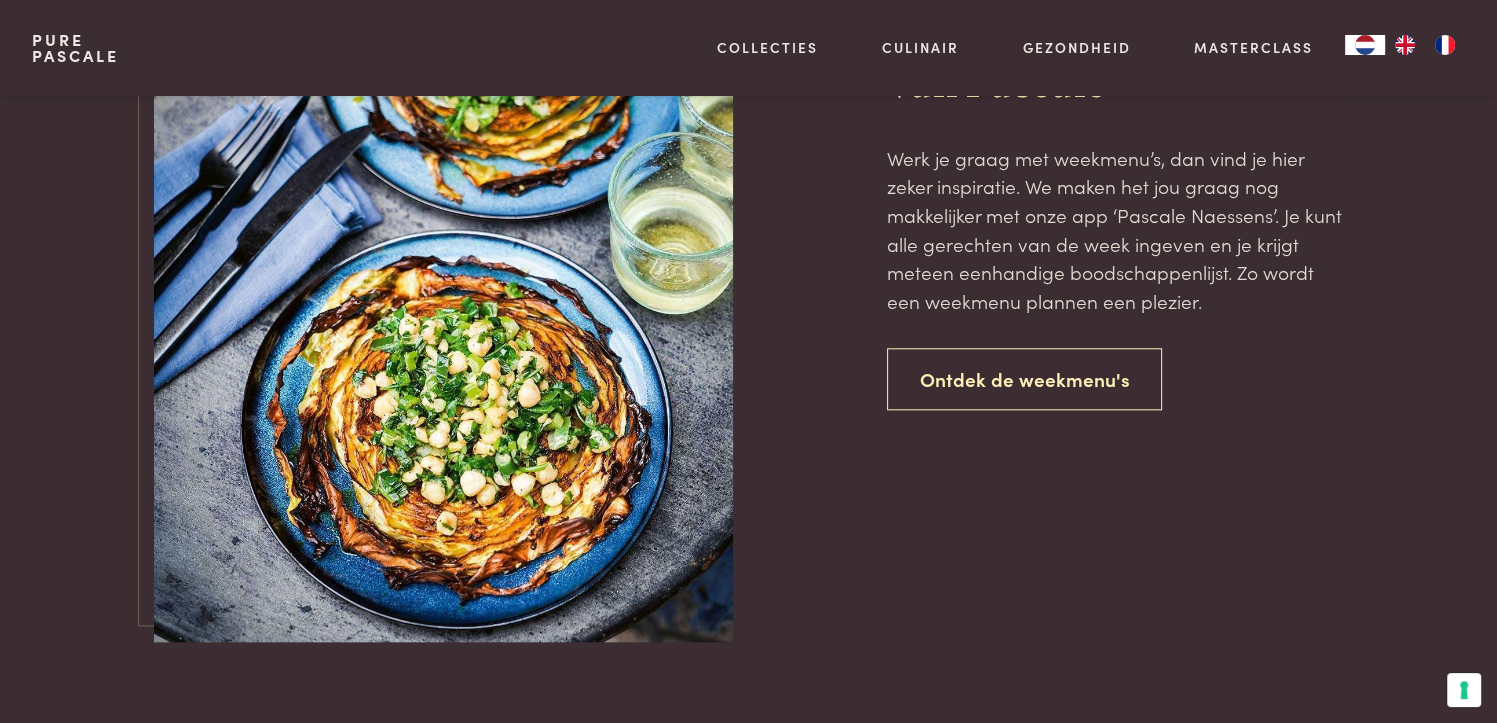 scroll, scrollTop: 2035, scrollLeft: 0, axis: vertical 